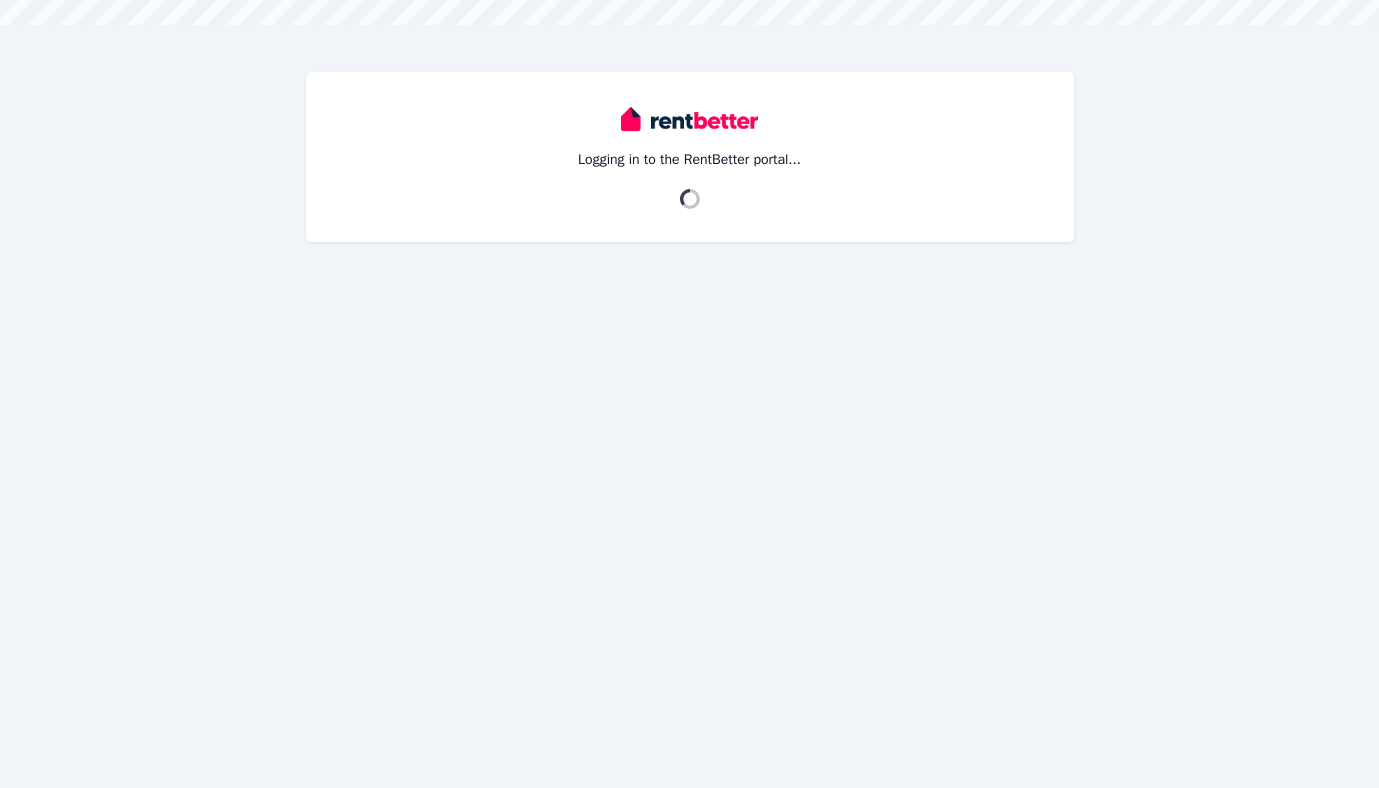 scroll, scrollTop: 0, scrollLeft: 0, axis: both 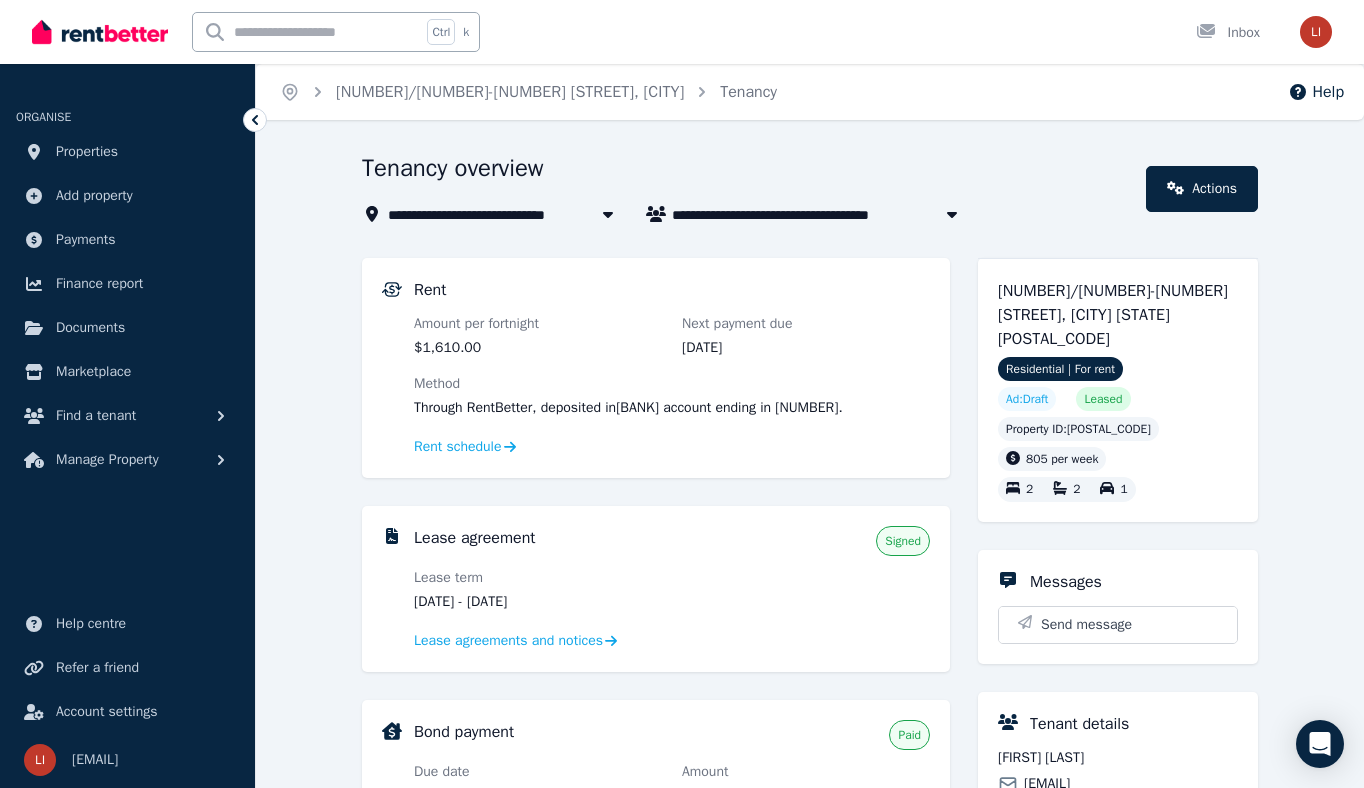 click on "Actions" at bounding box center [1202, 189] 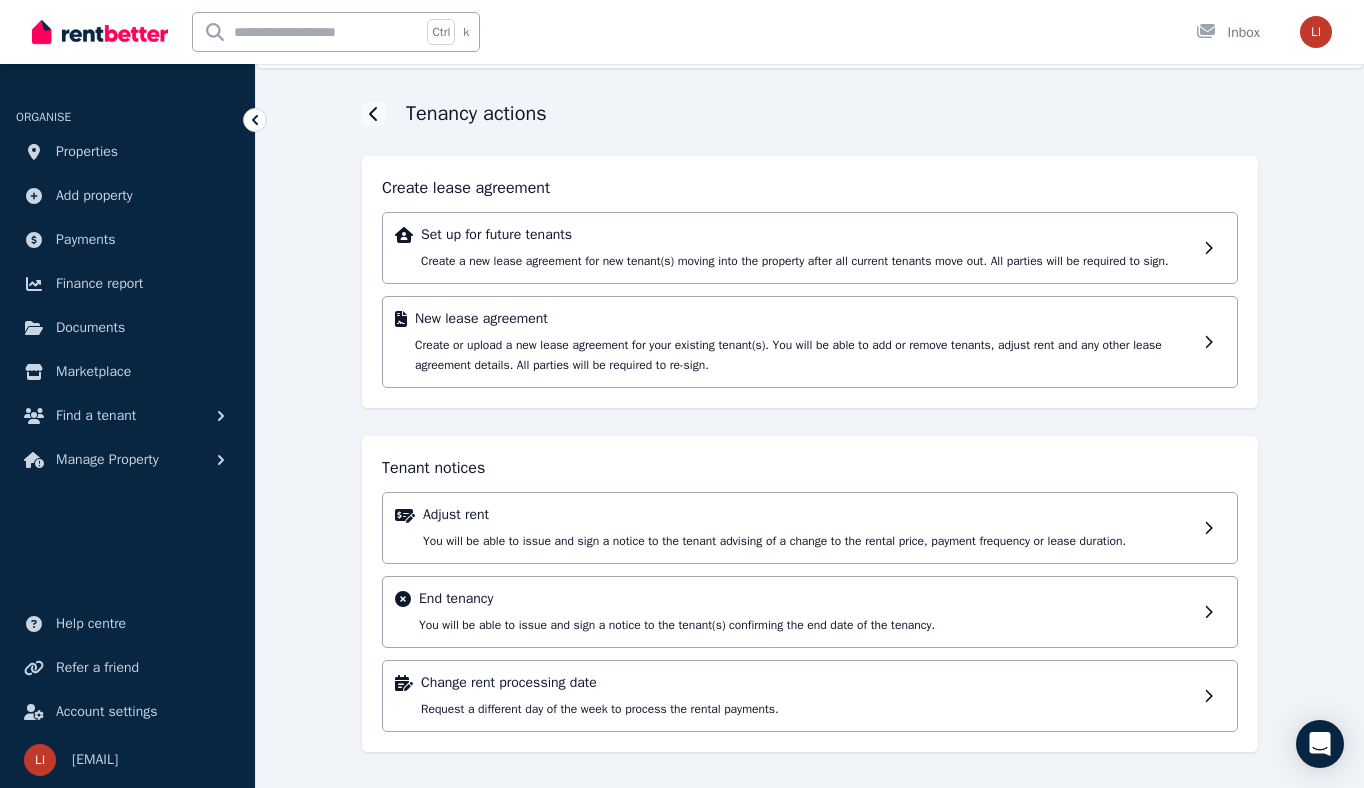 scroll, scrollTop: 0, scrollLeft: 0, axis: both 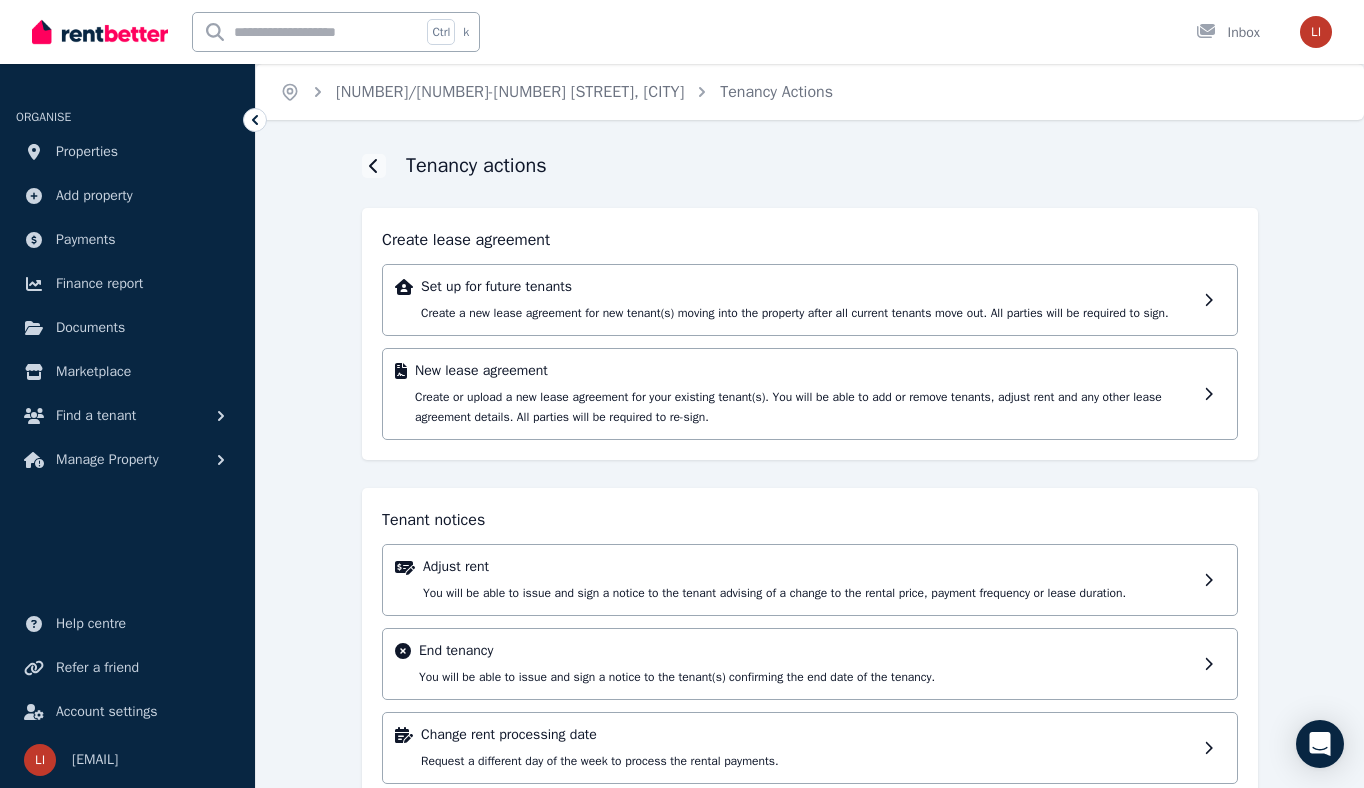click 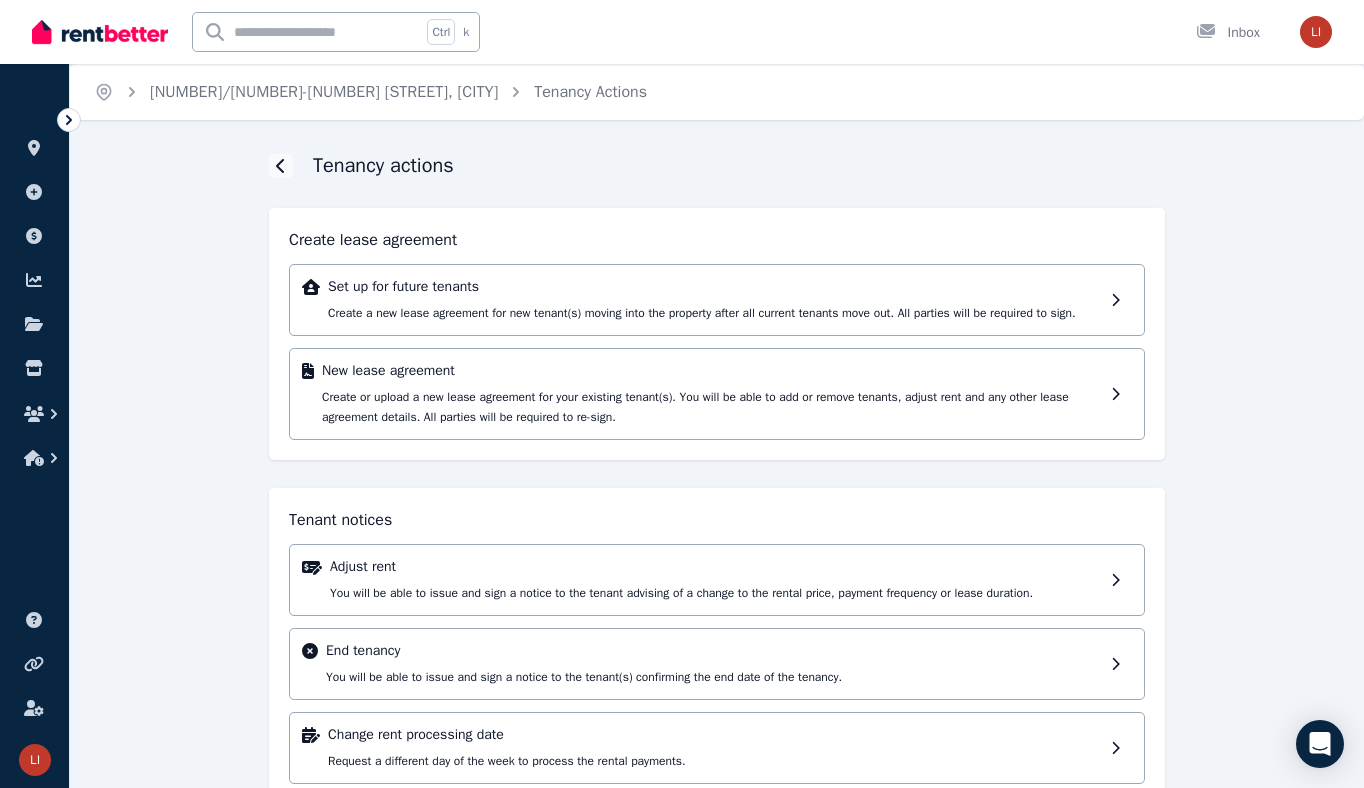 click on "[NUMBER]/[NUMBER]-[NUMBER] [STREET], [CITY]" at bounding box center [324, 92] 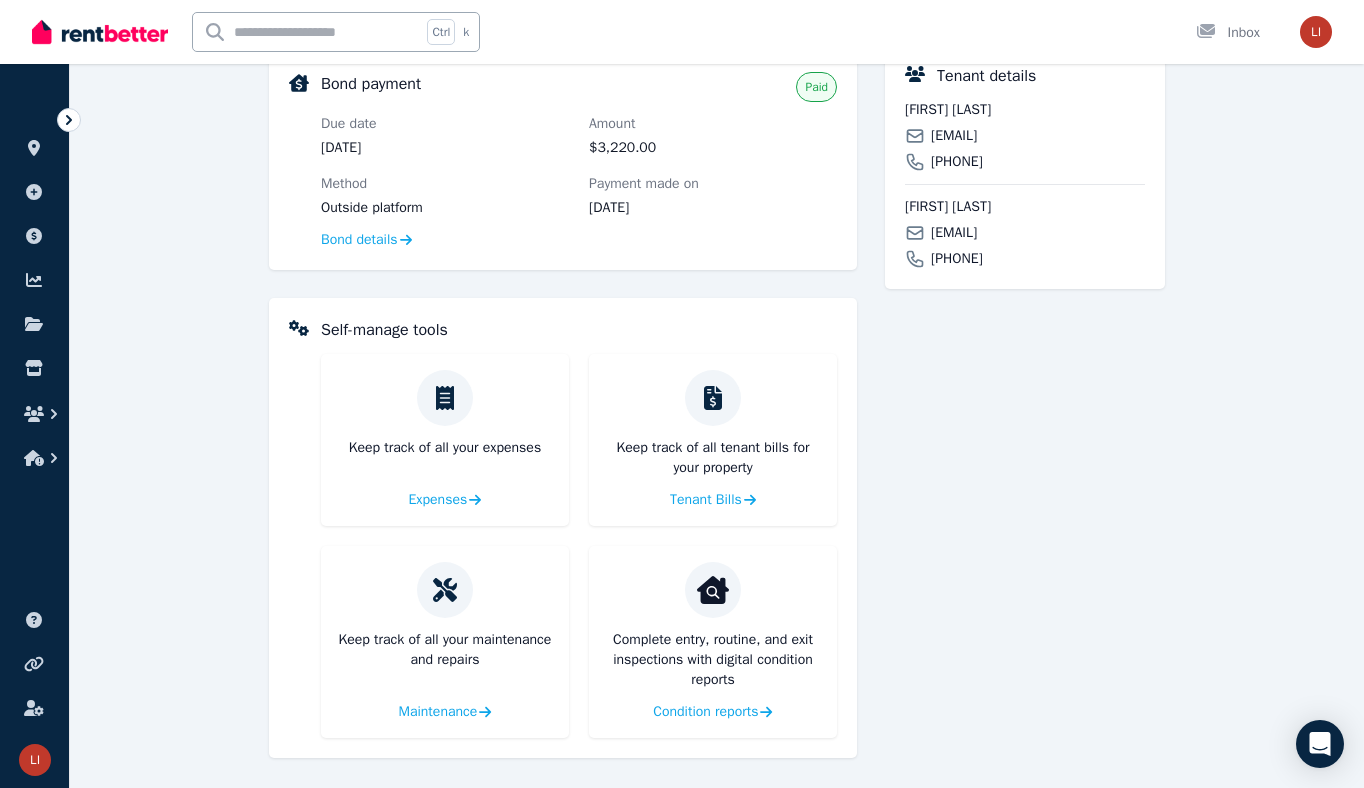 scroll, scrollTop: 654, scrollLeft: 0, axis: vertical 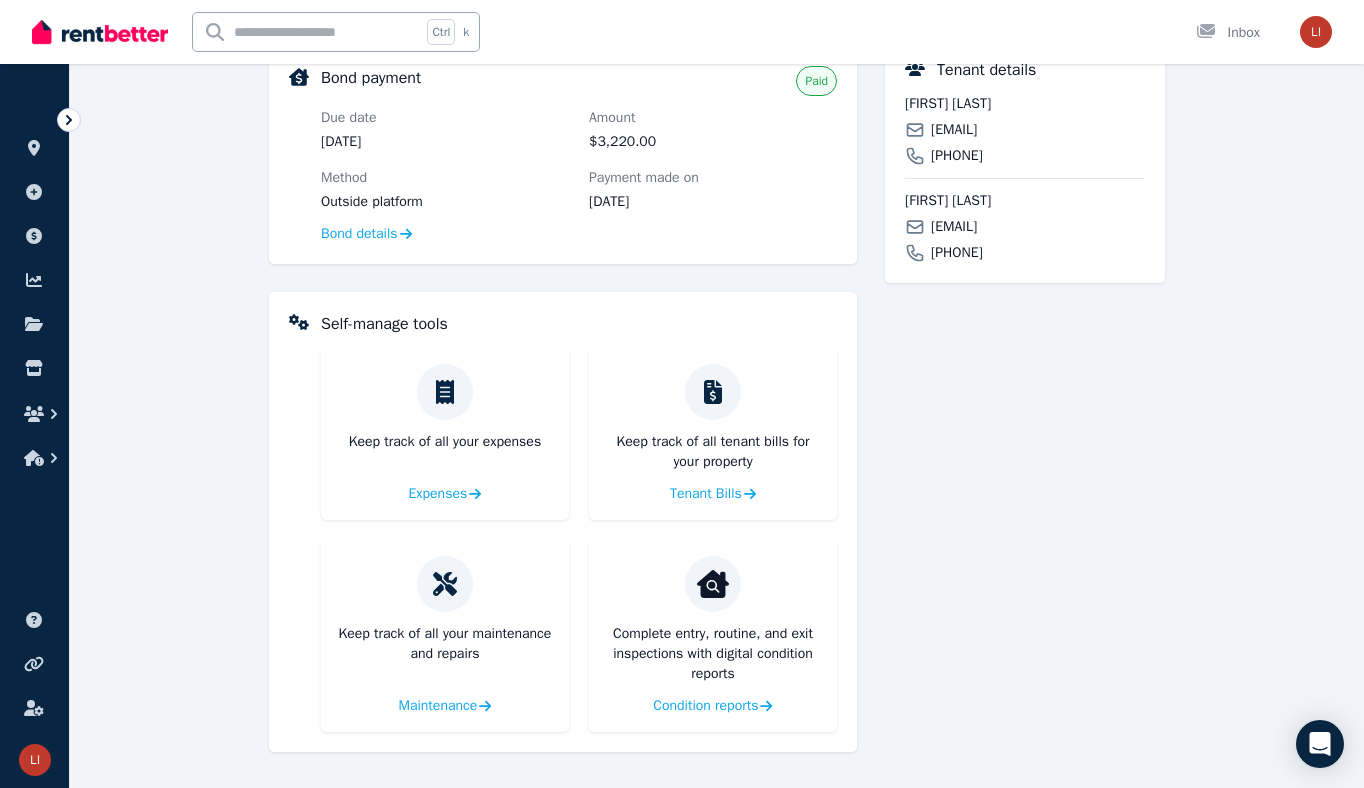 click at bounding box center (445, 392) 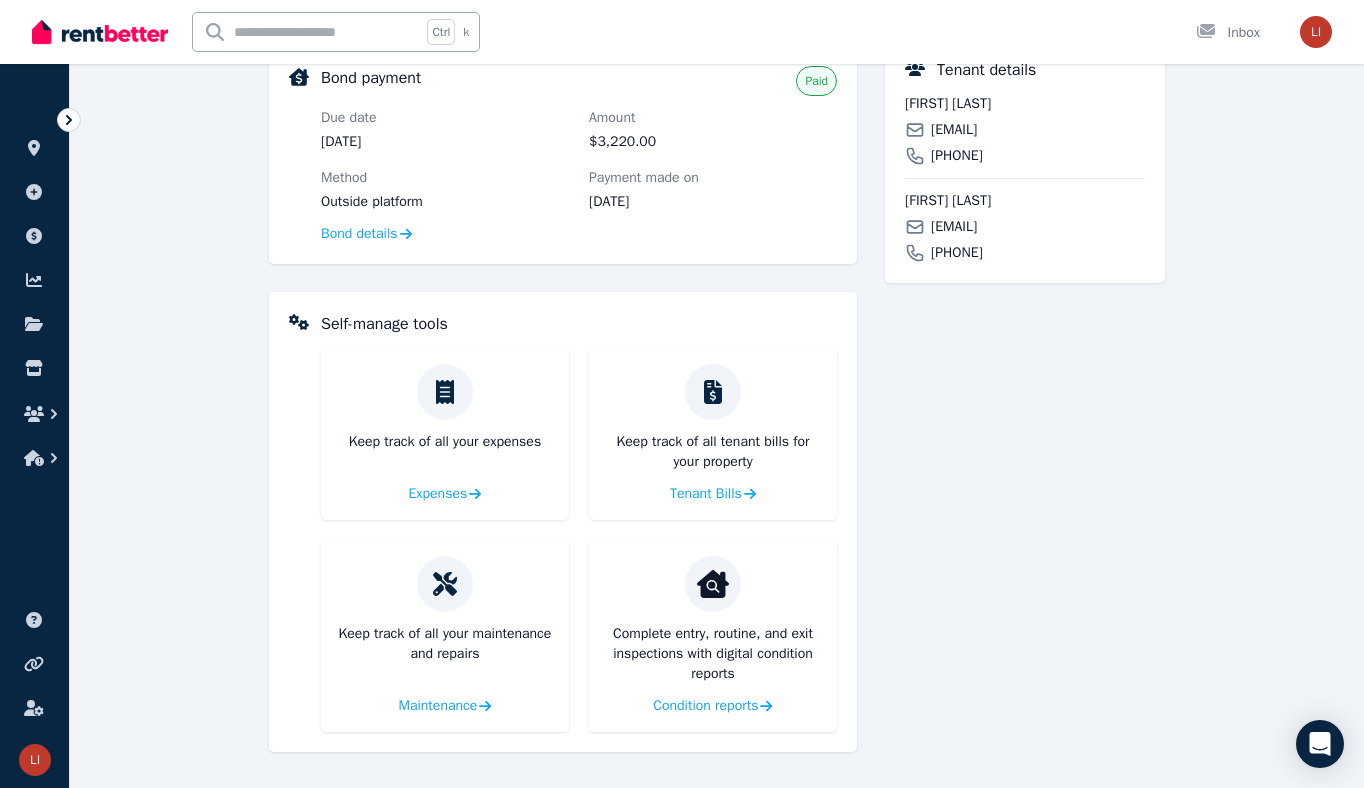click on "Expenses" at bounding box center (438, 494) 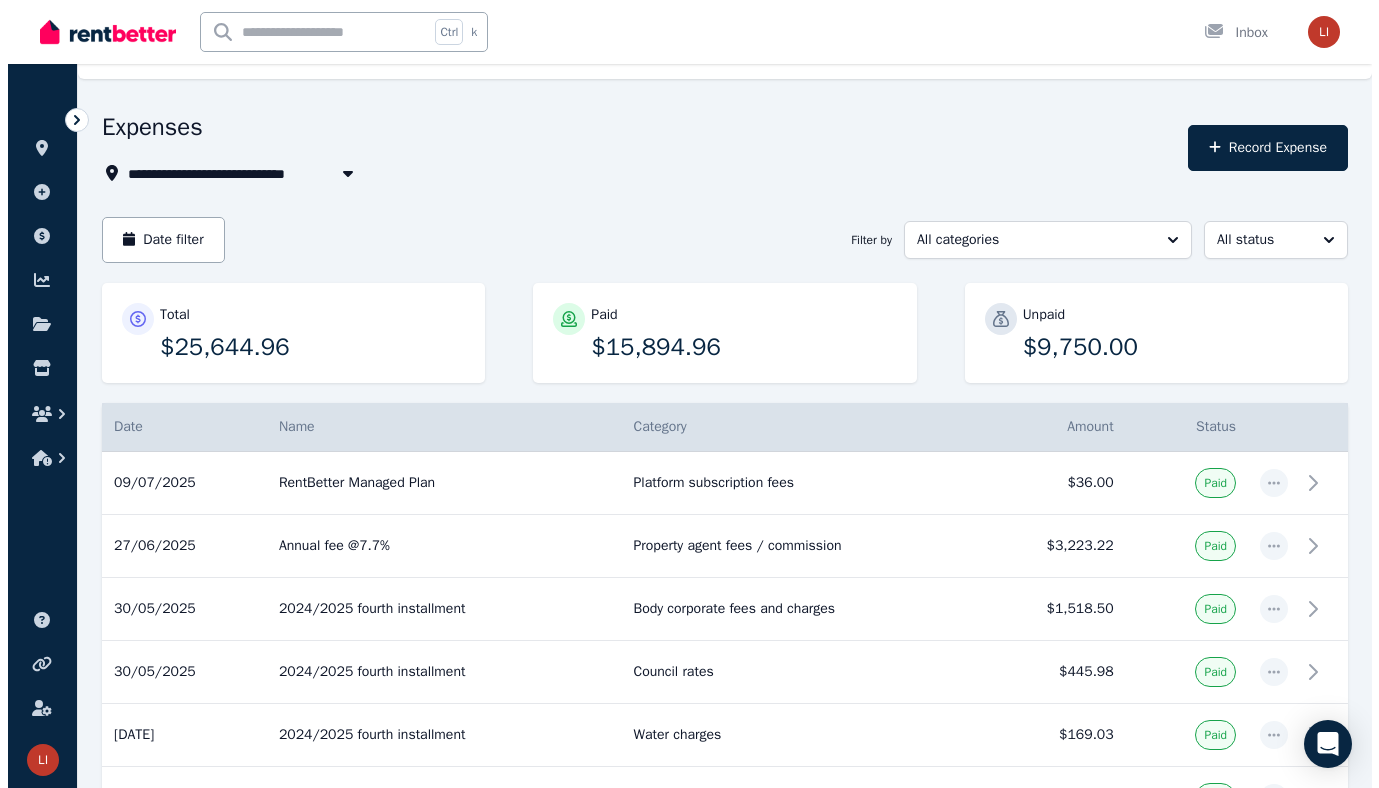 scroll, scrollTop: 44, scrollLeft: 0, axis: vertical 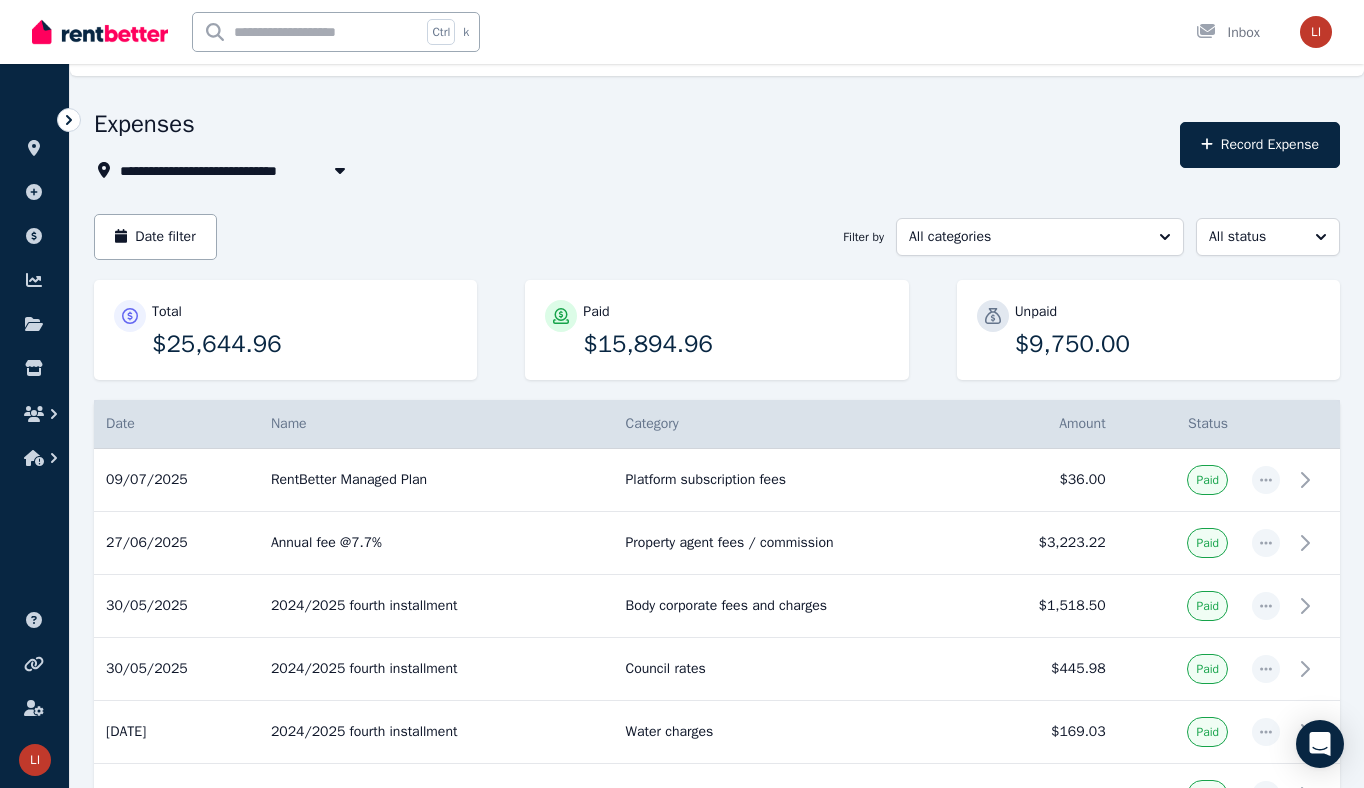 click on "Record Expense" at bounding box center [1260, 145] 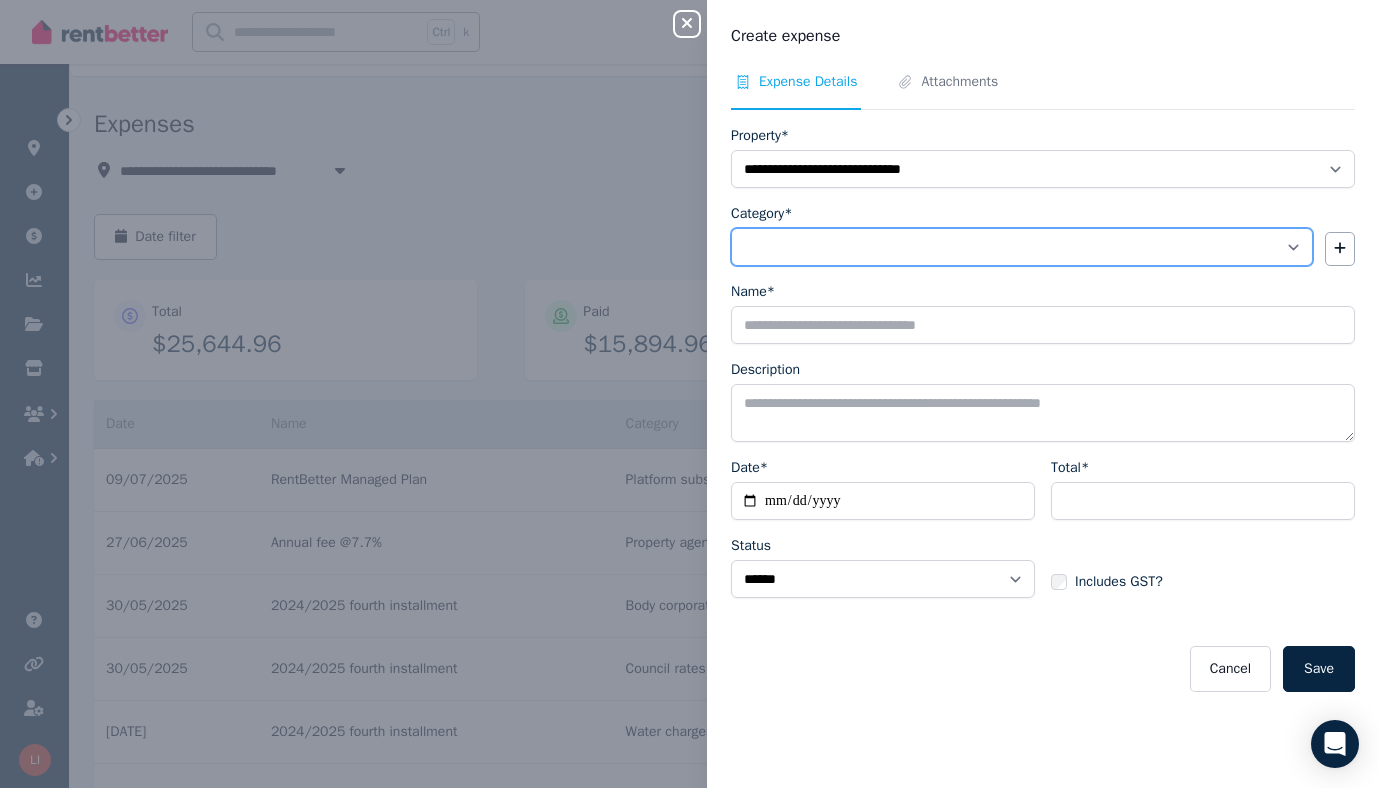 click on "**********" at bounding box center [1022, 247] 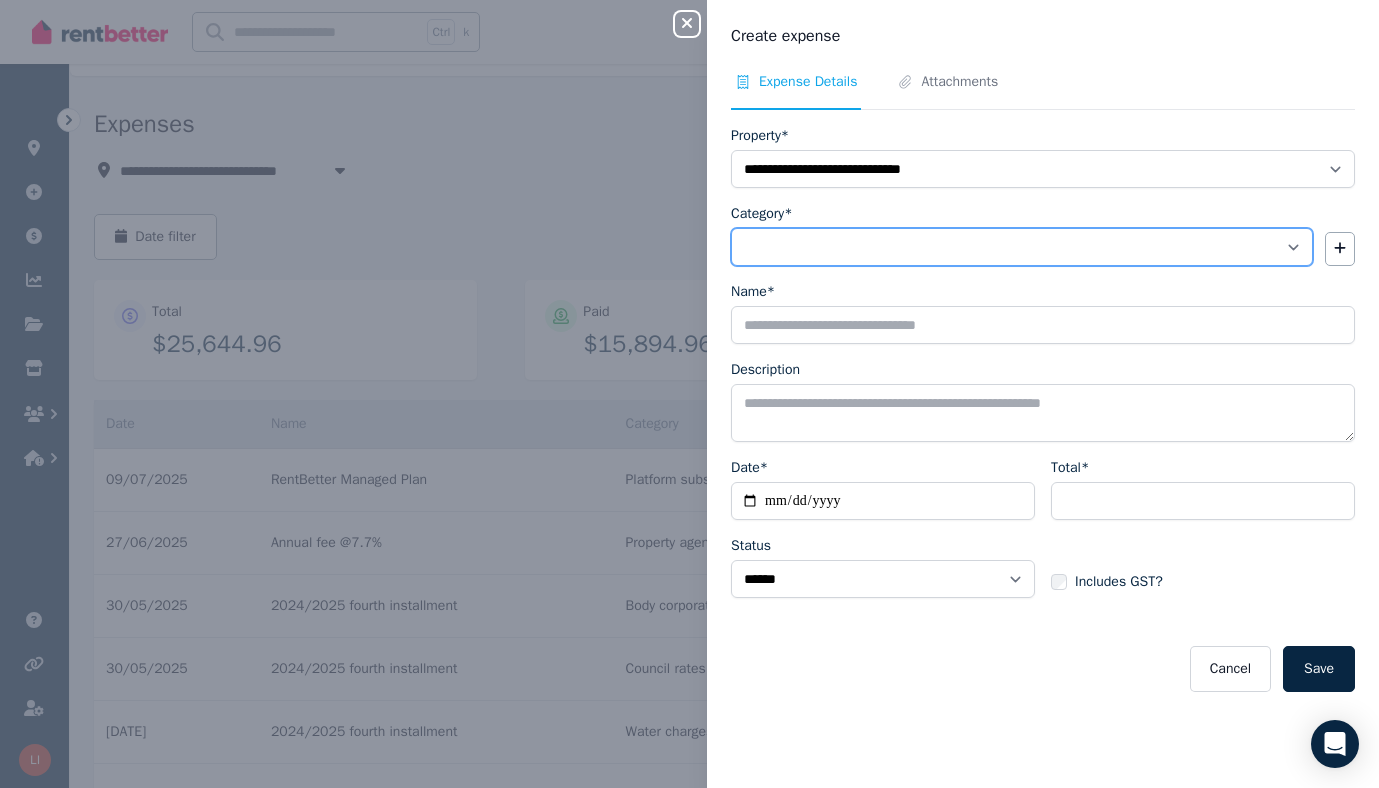 select on "**********" 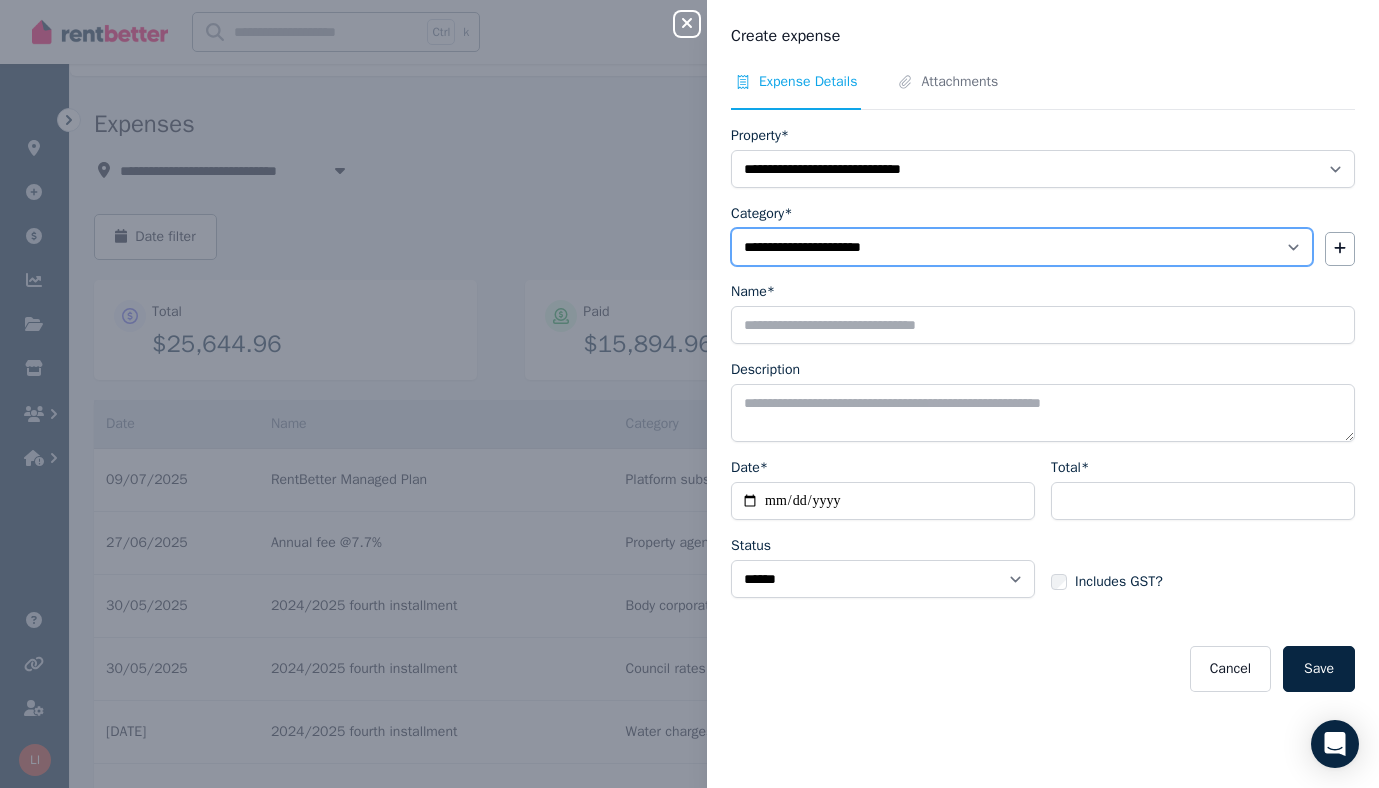 click on "**********" at bounding box center [1022, 247] 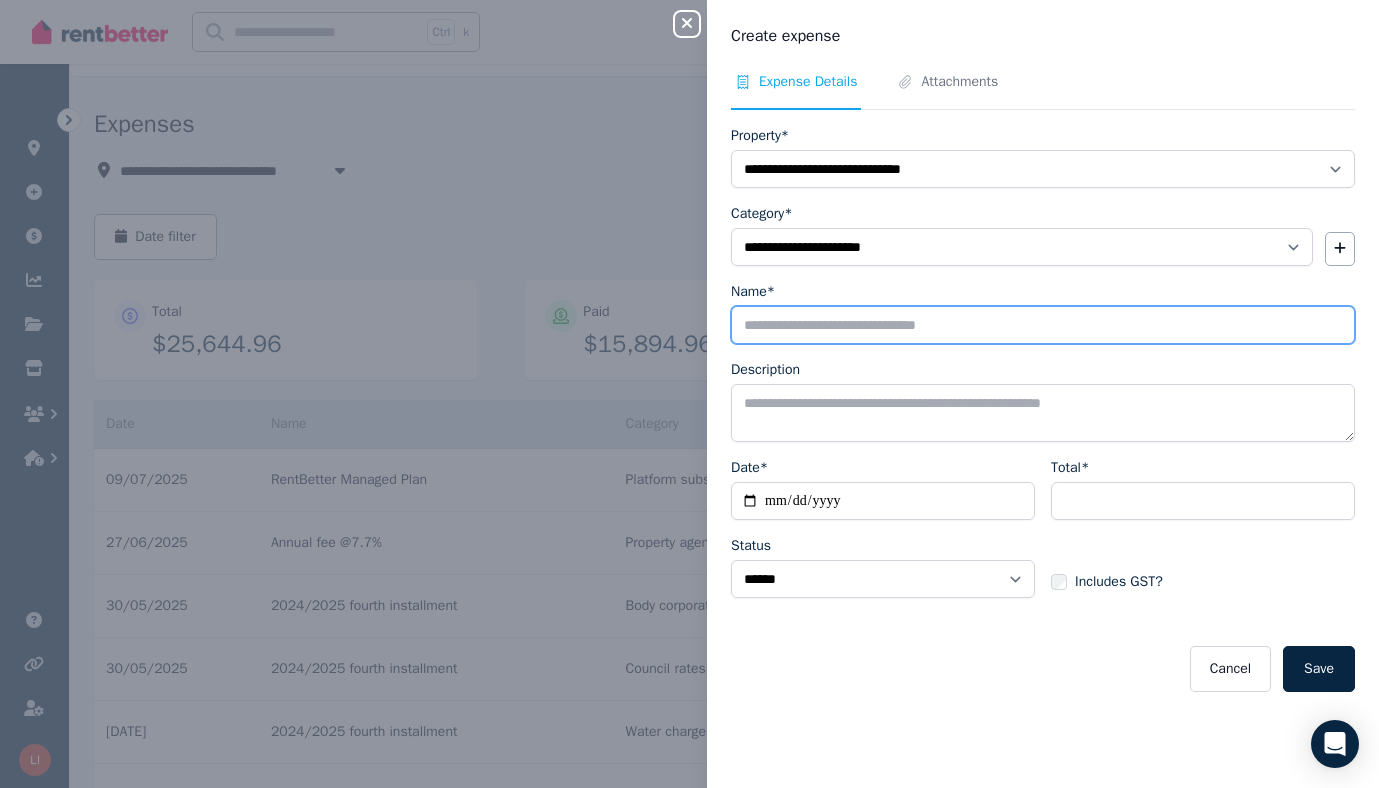 click on "Name*" at bounding box center (1043, 325) 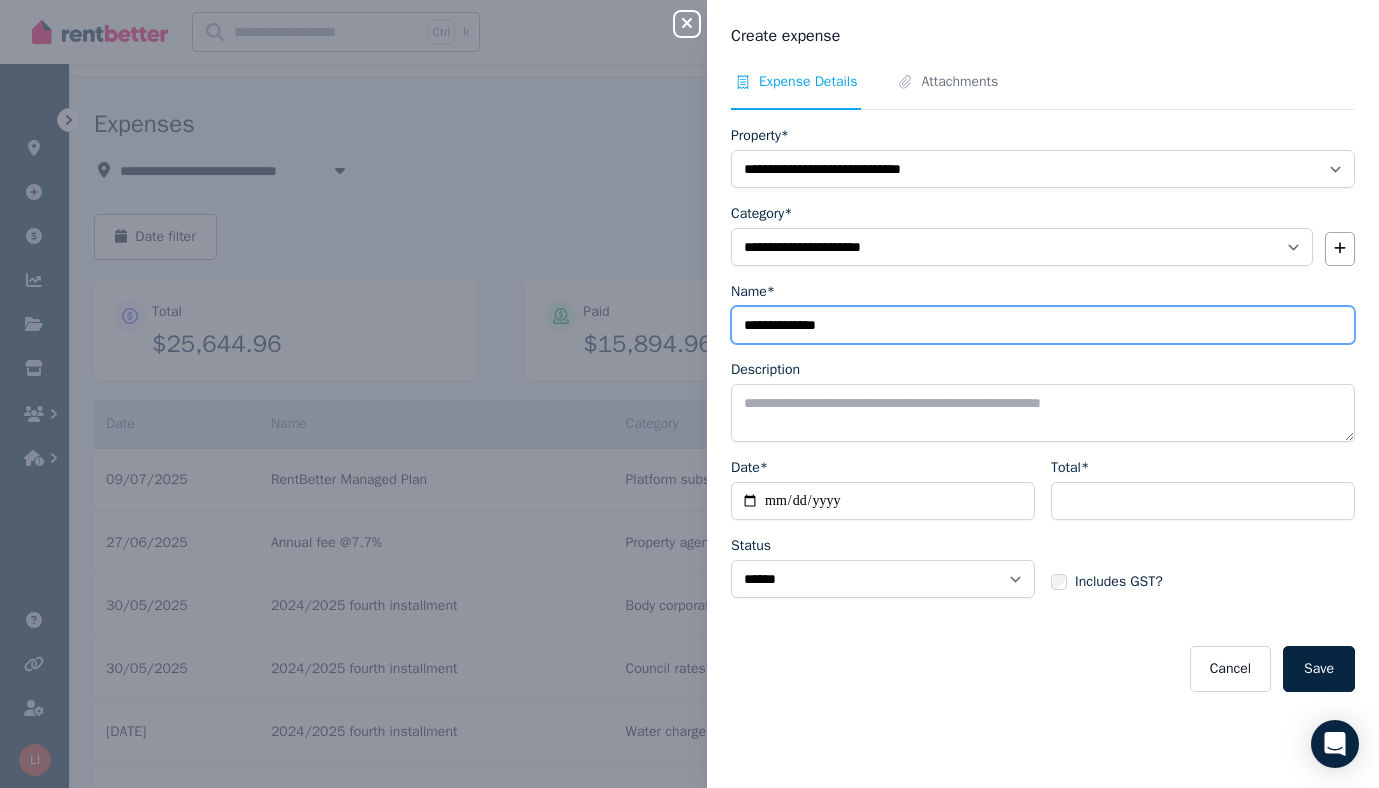type on "**********" 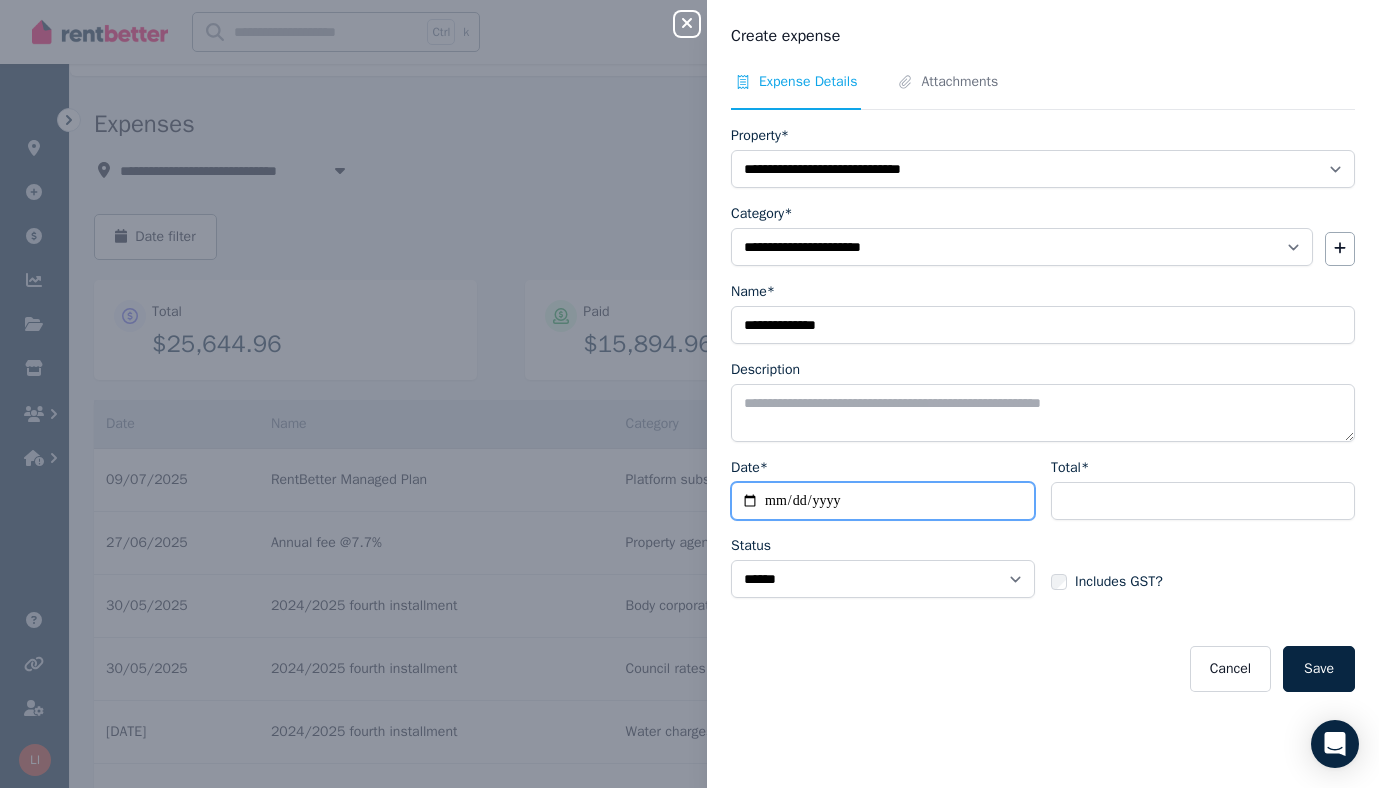 click on "Date*" at bounding box center (883, 501) 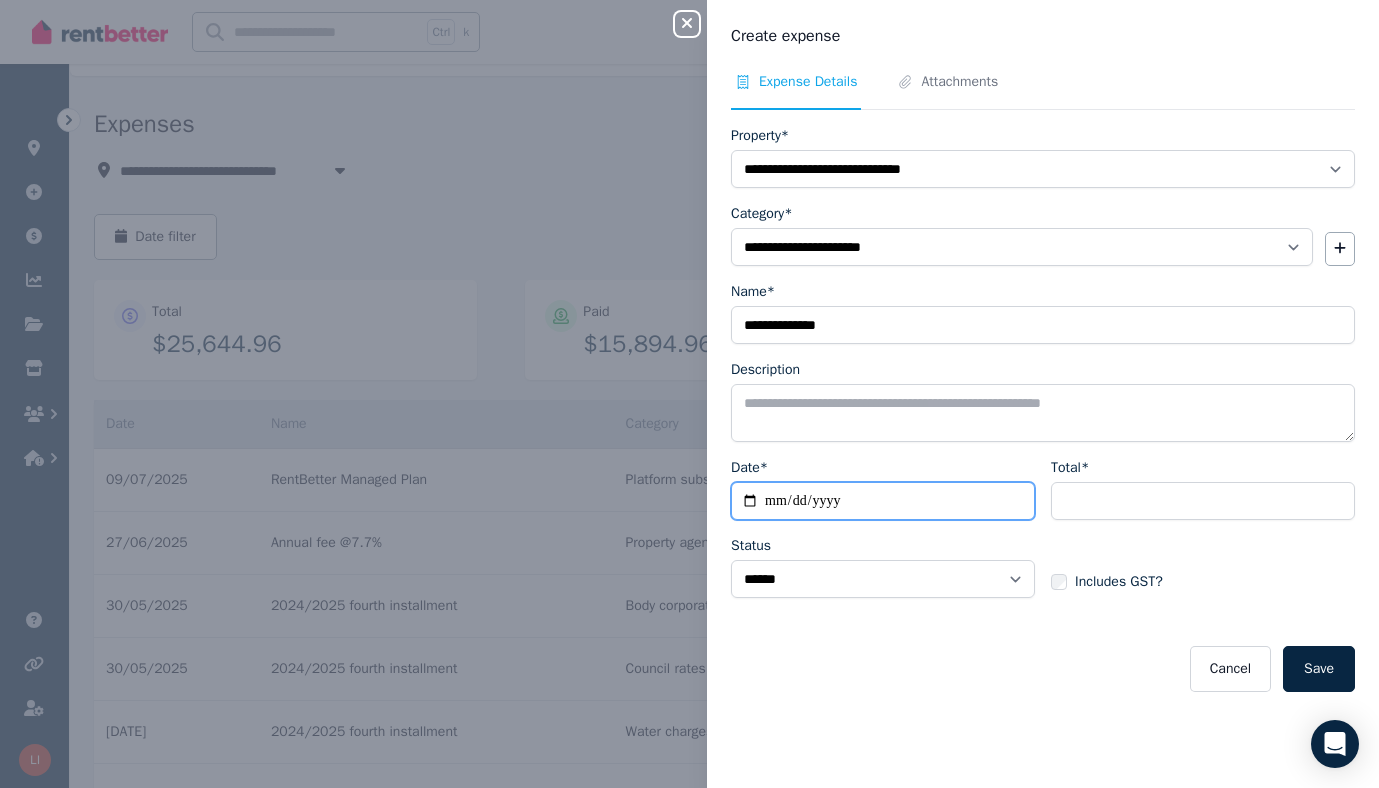 drag, startPoint x: 796, startPoint y: 504, endPoint x: 746, endPoint y: 506, distance: 50.039986 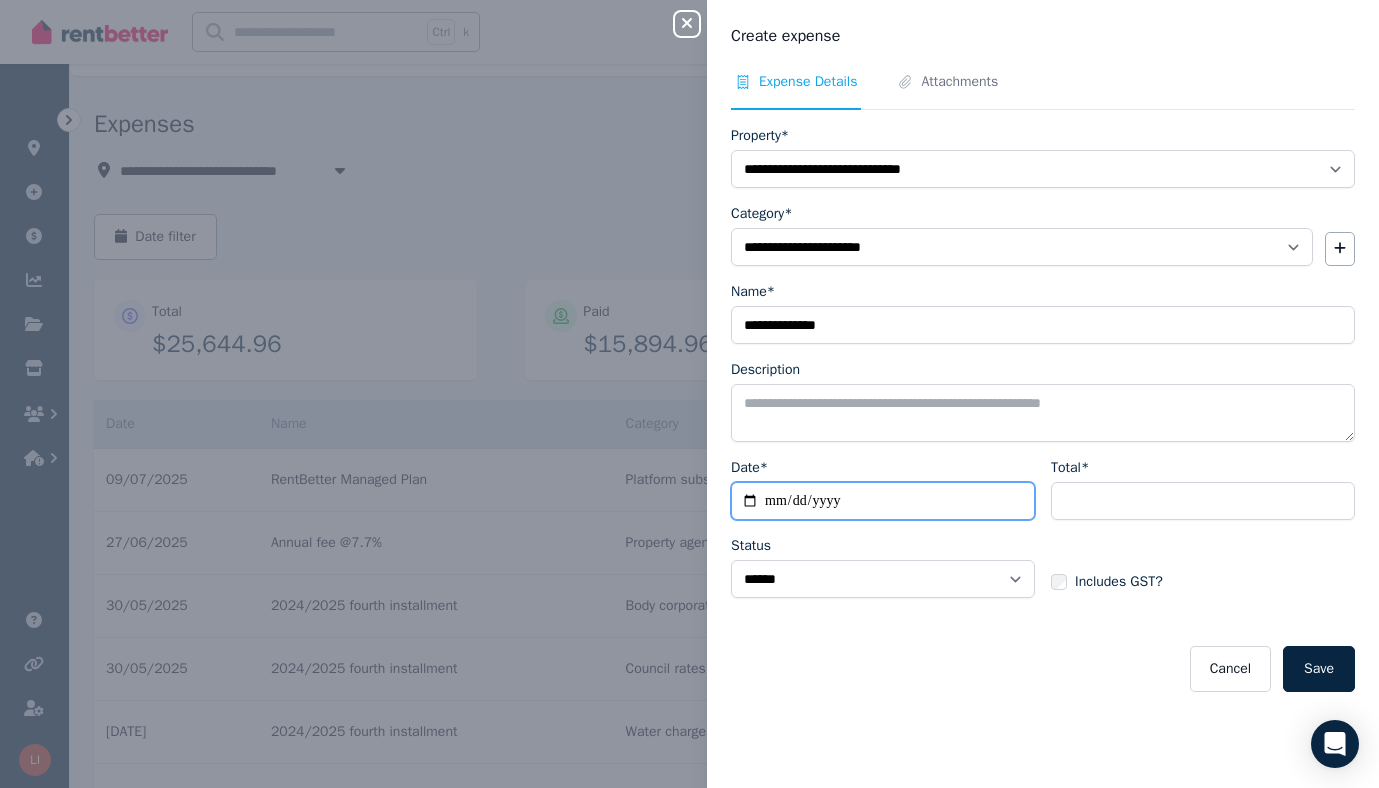 type on "**********" 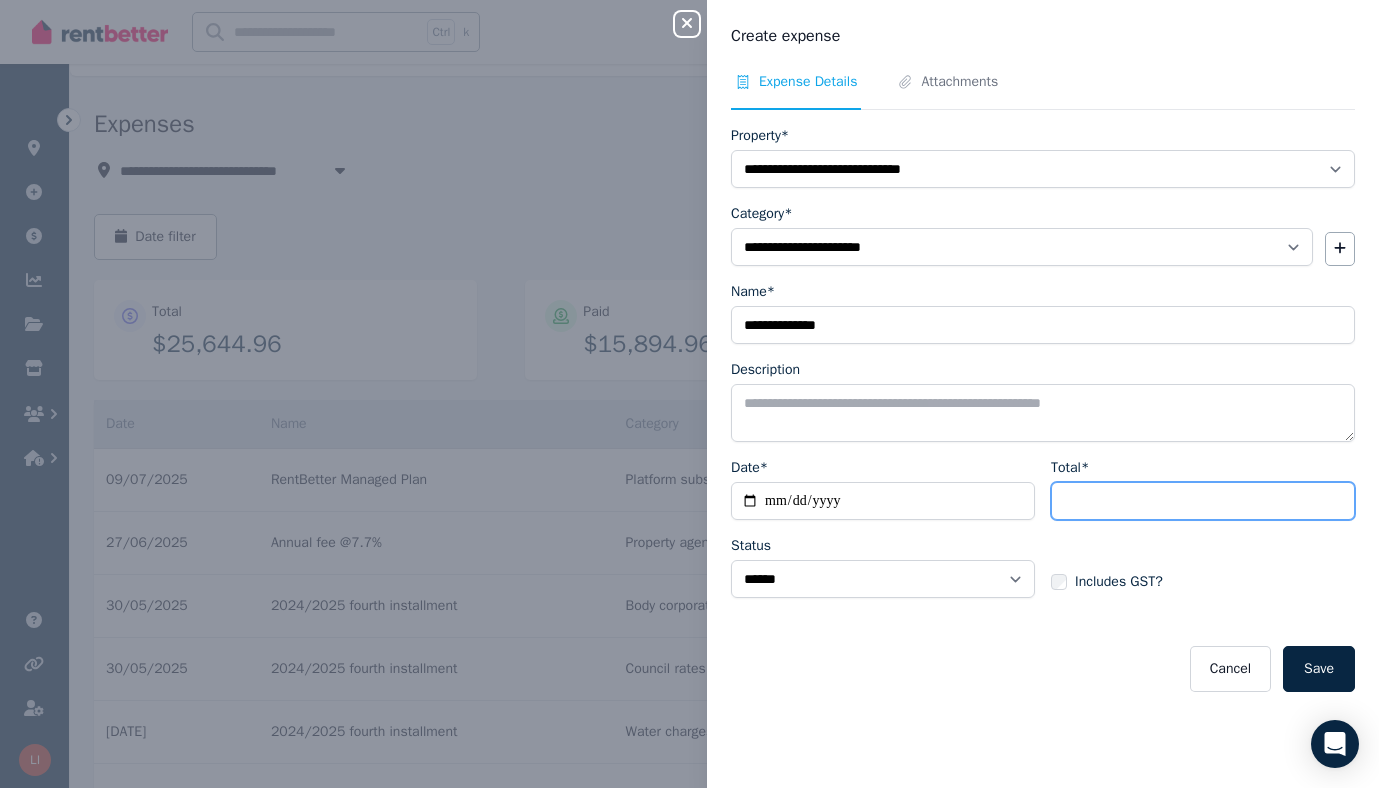 click on "Total*" at bounding box center [1203, 501] 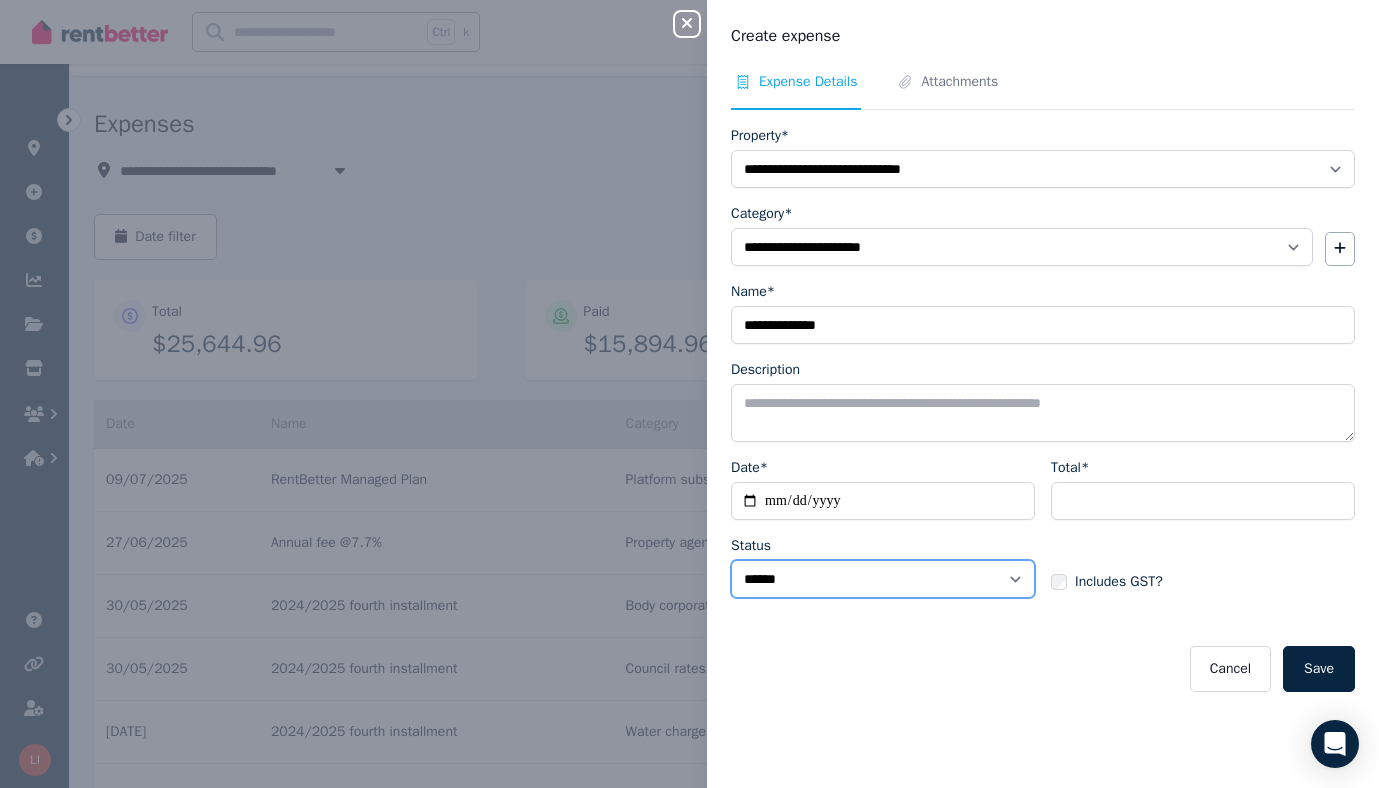 click on "****** ****" at bounding box center (883, 579) 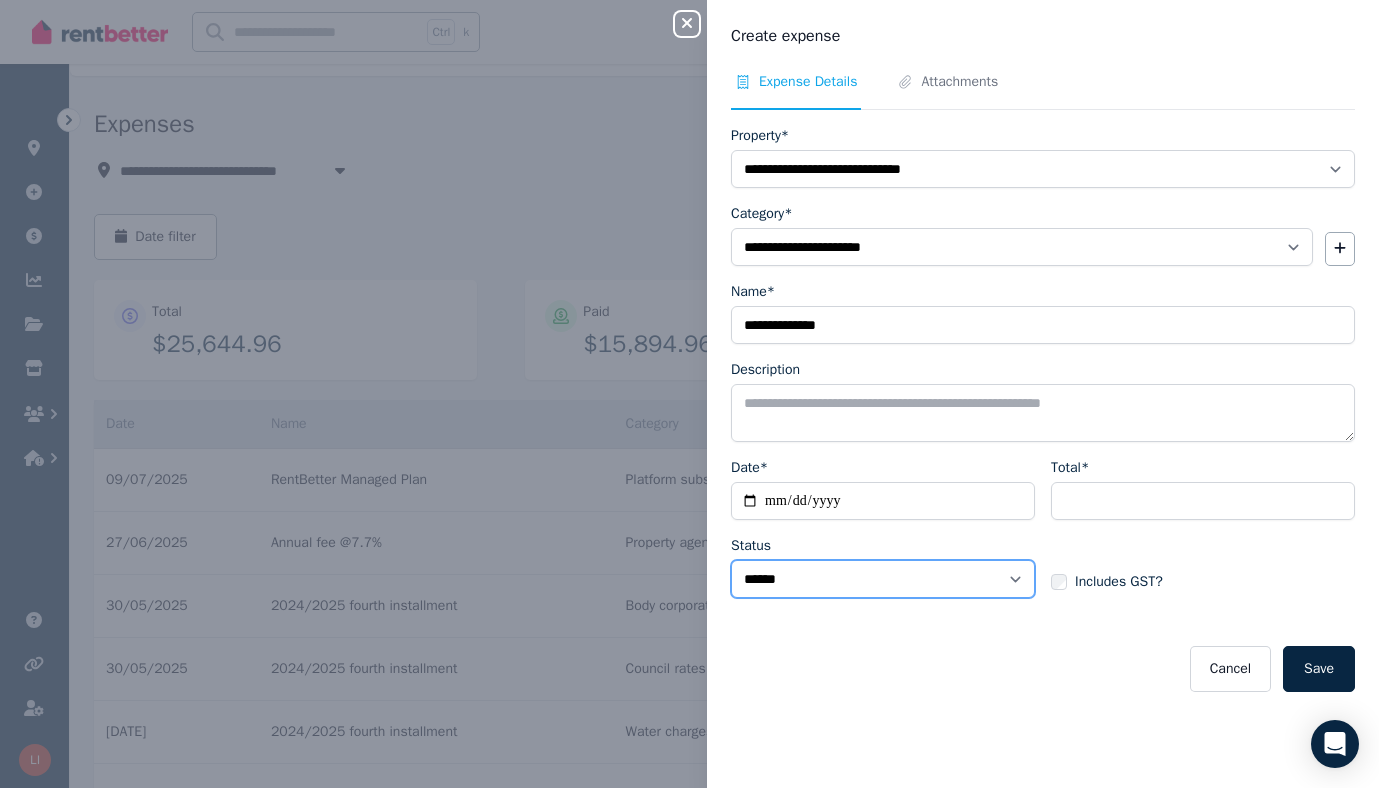 select on "**********" 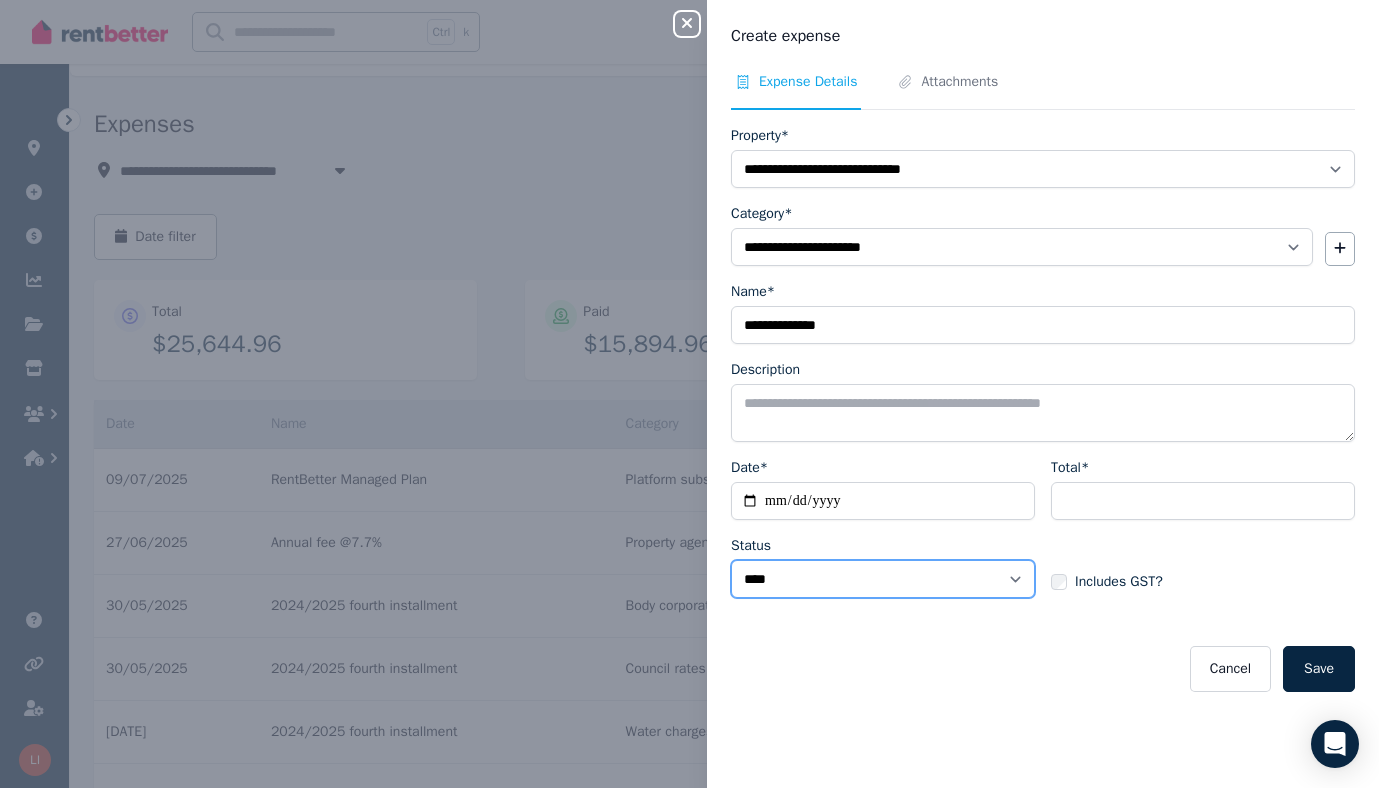 click on "****** ****" at bounding box center [883, 579] 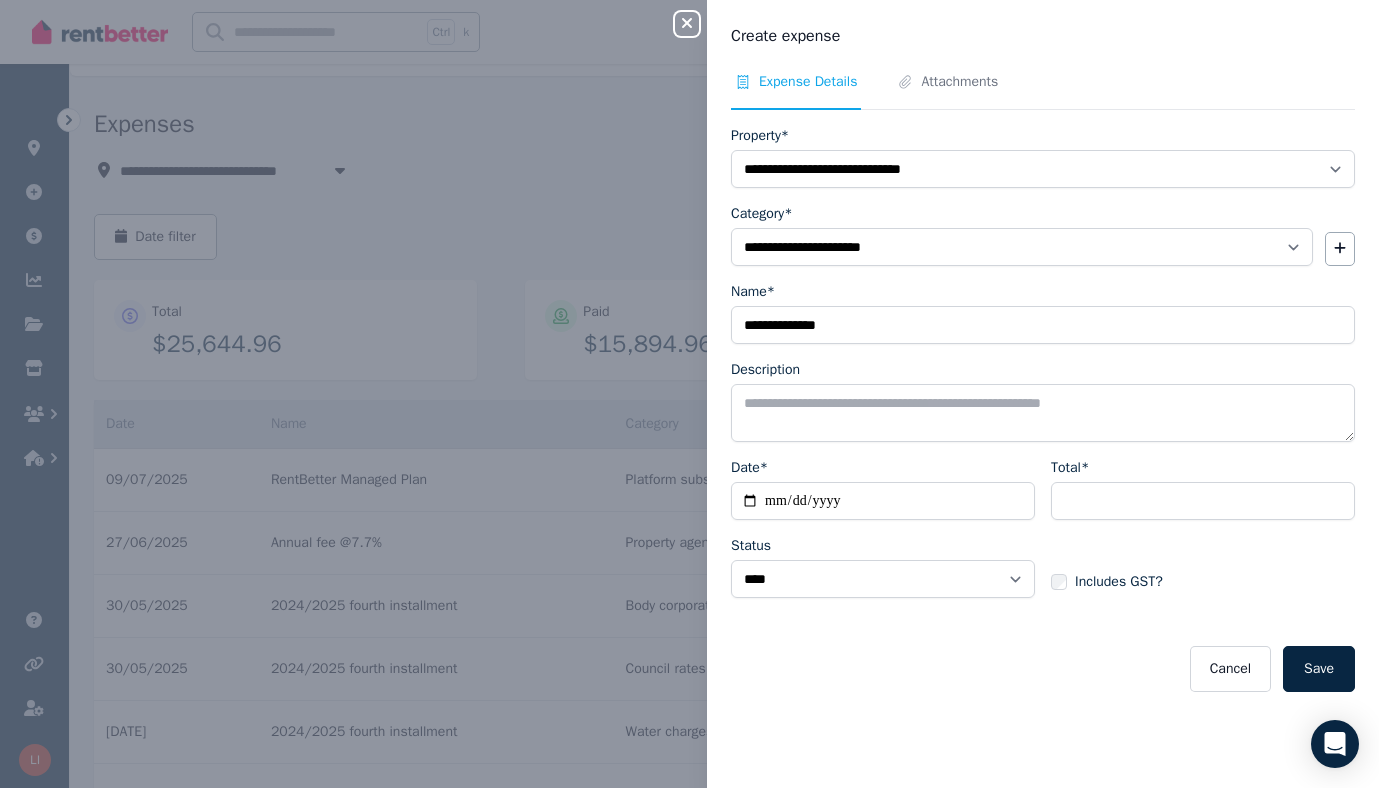 click on "Save" at bounding box center [1319, 669] 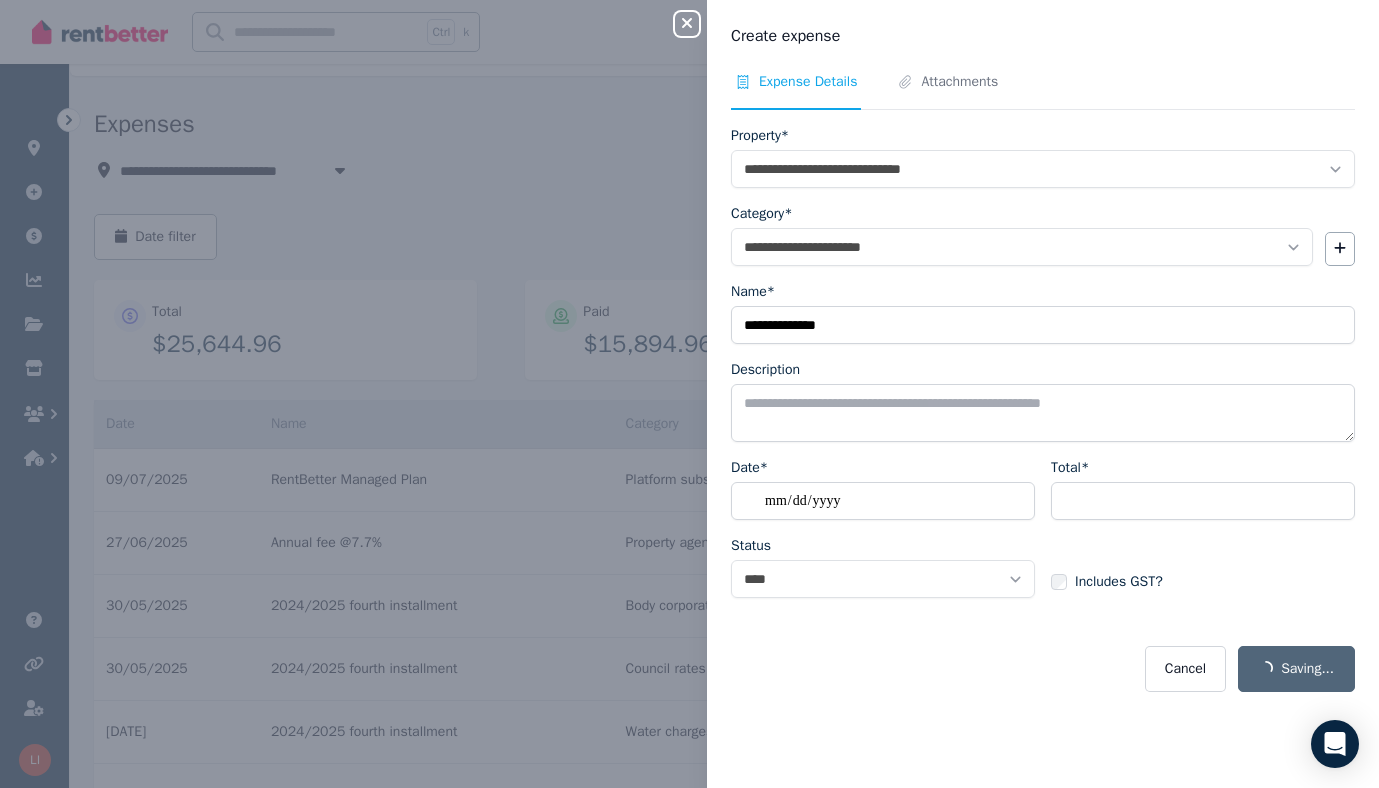 select on "**********" 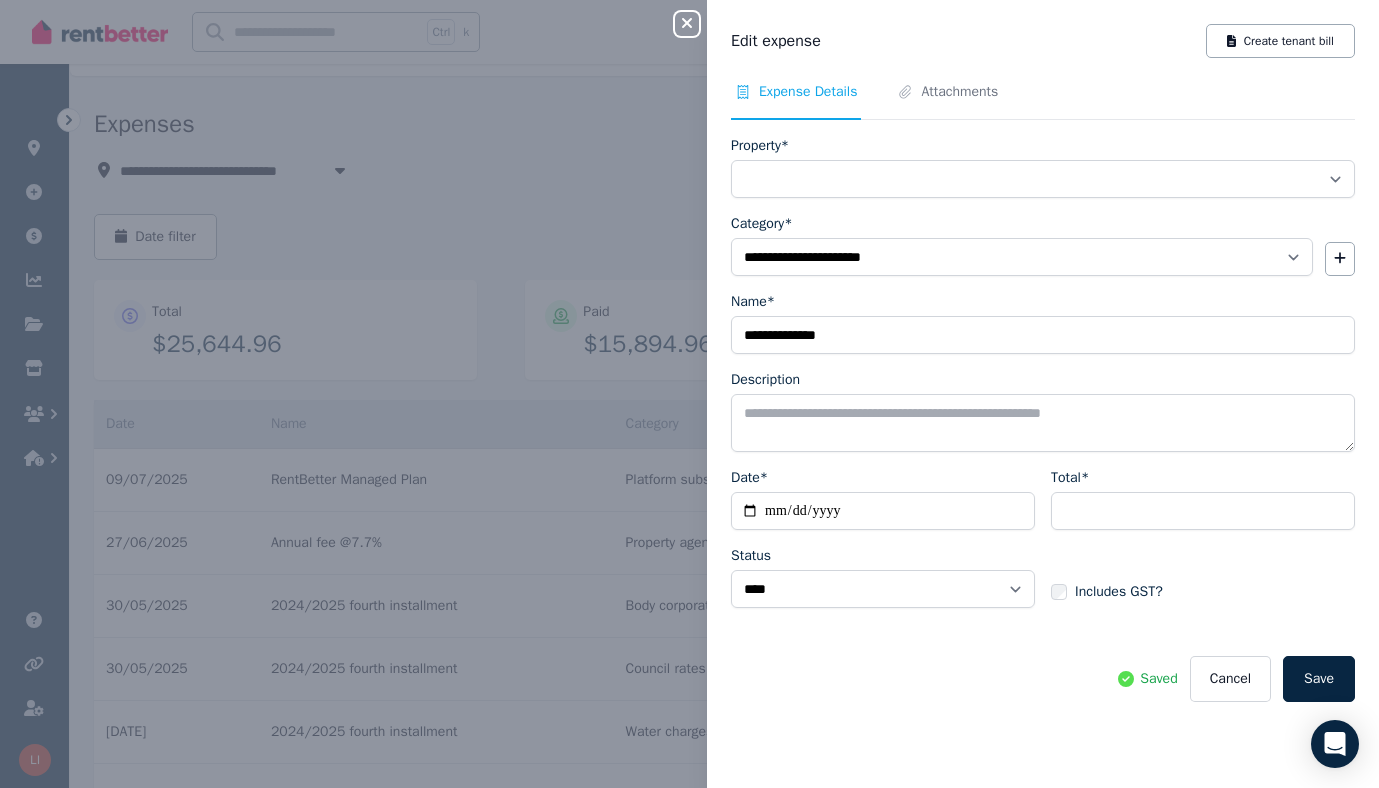 select on "**********" 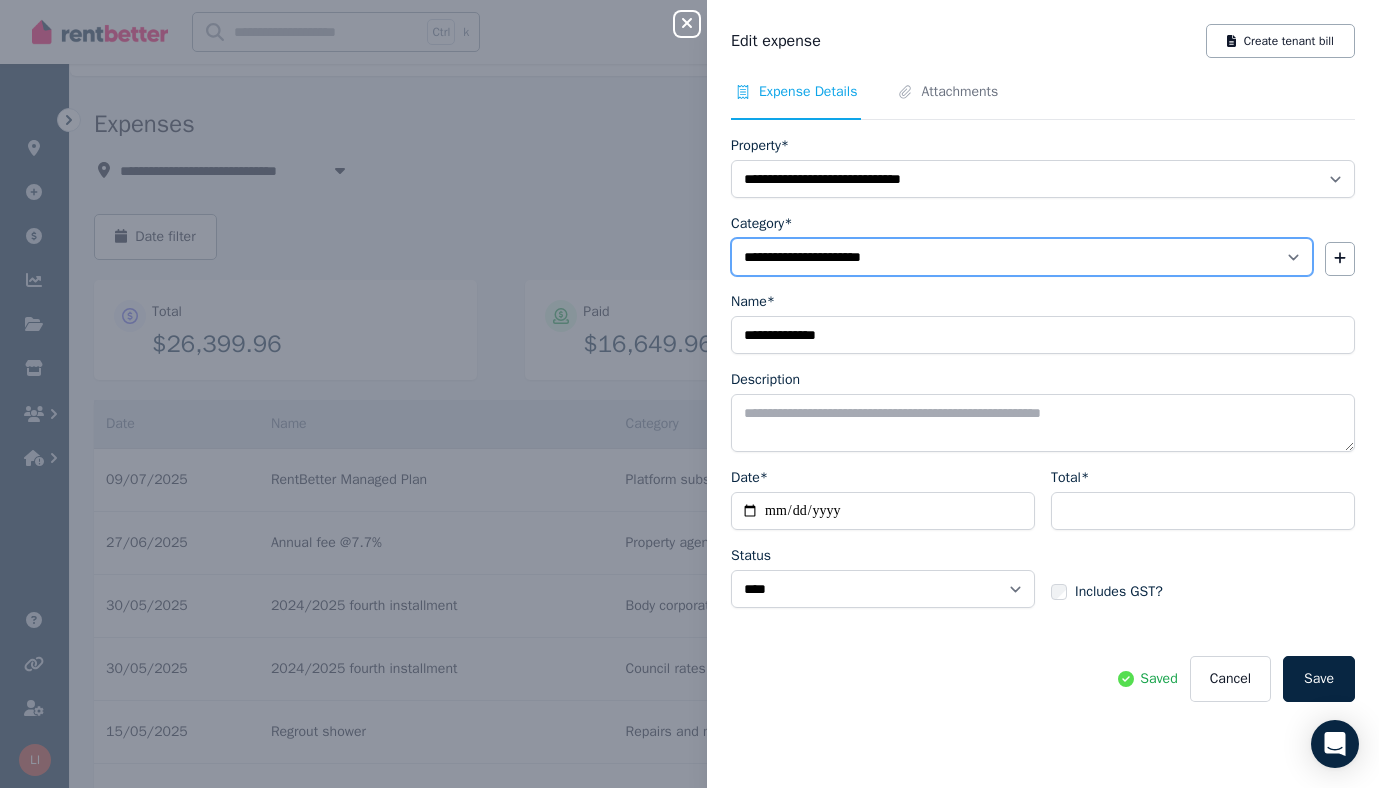 click on "**********" at bounding box center [1022, 257] 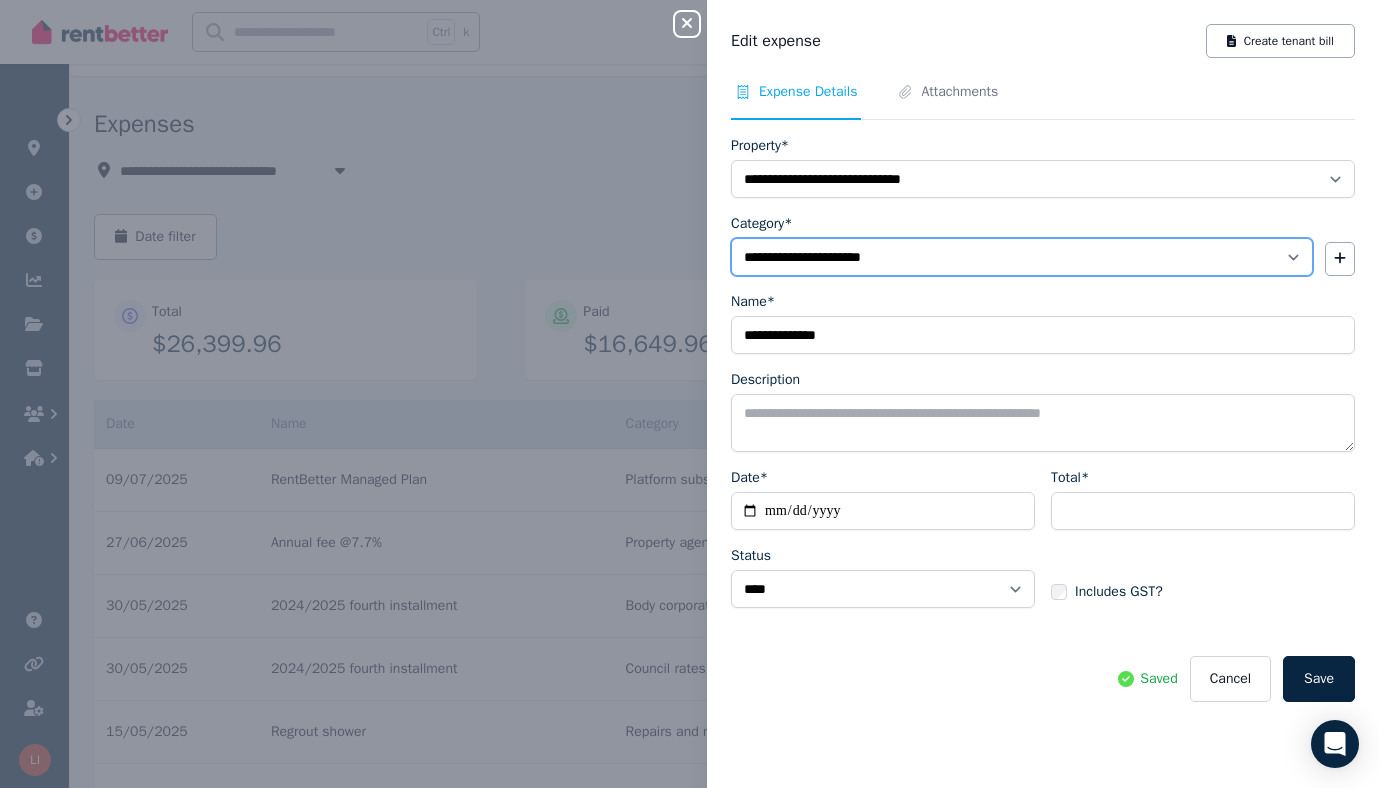 click on "**********" at bounding box center [1022, 257] 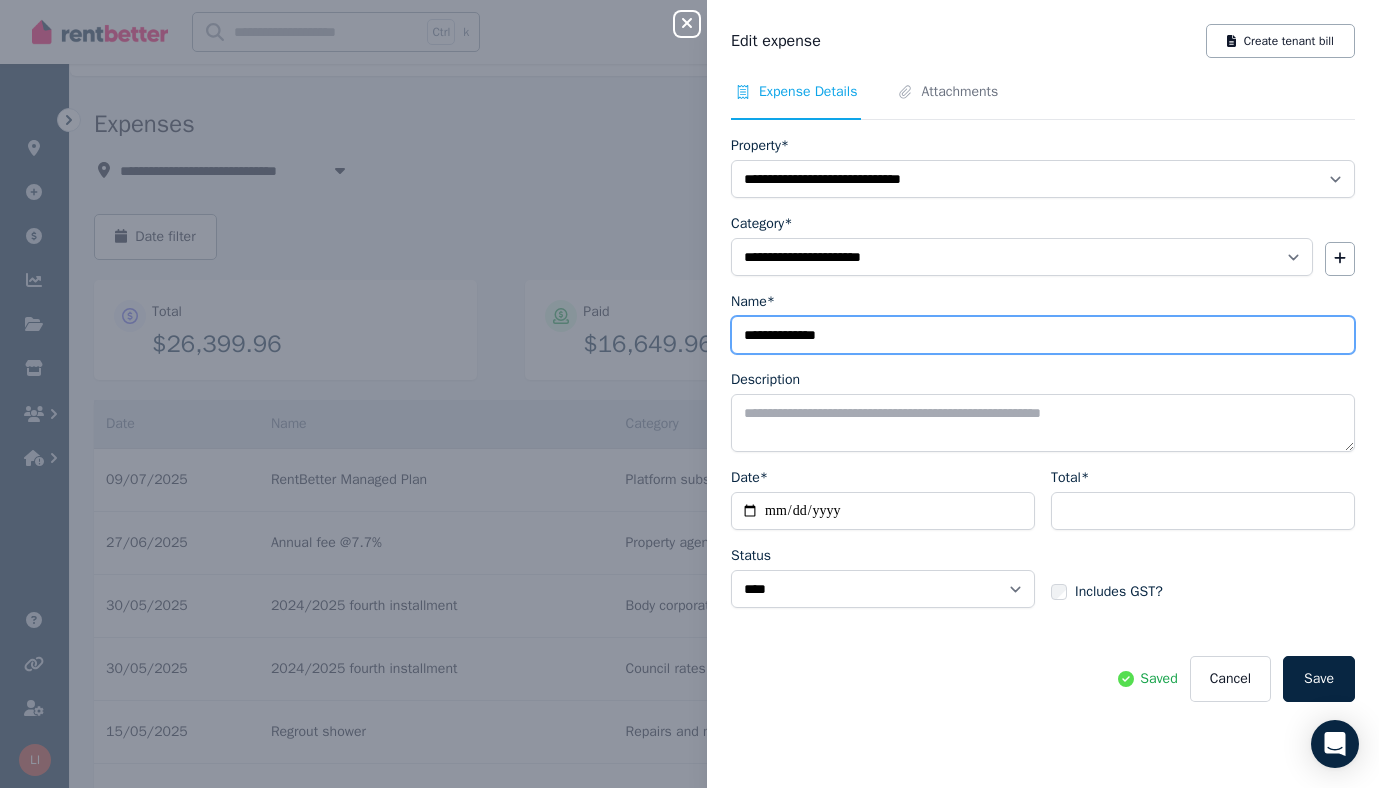 click on "**********" at bounding box center (1043, 335) 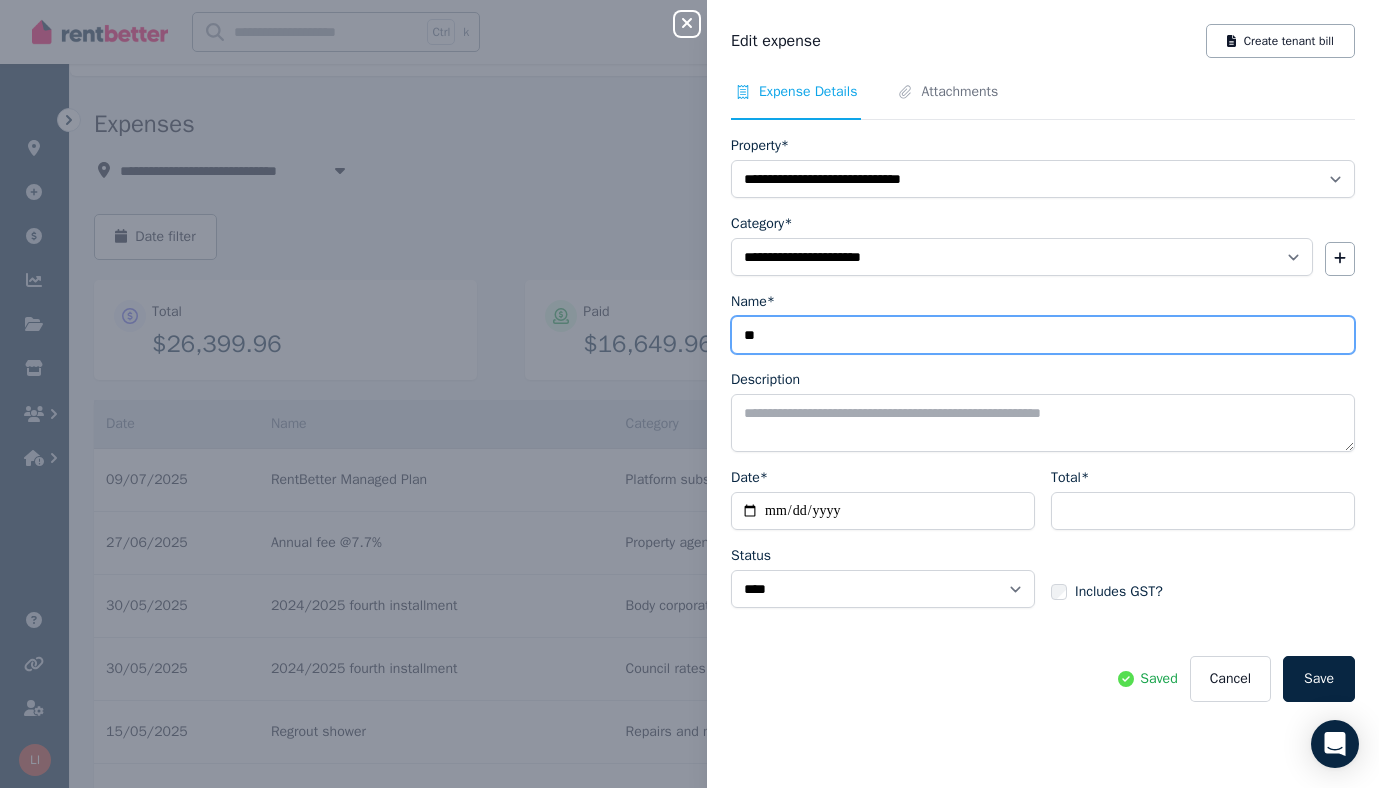 type on "*" 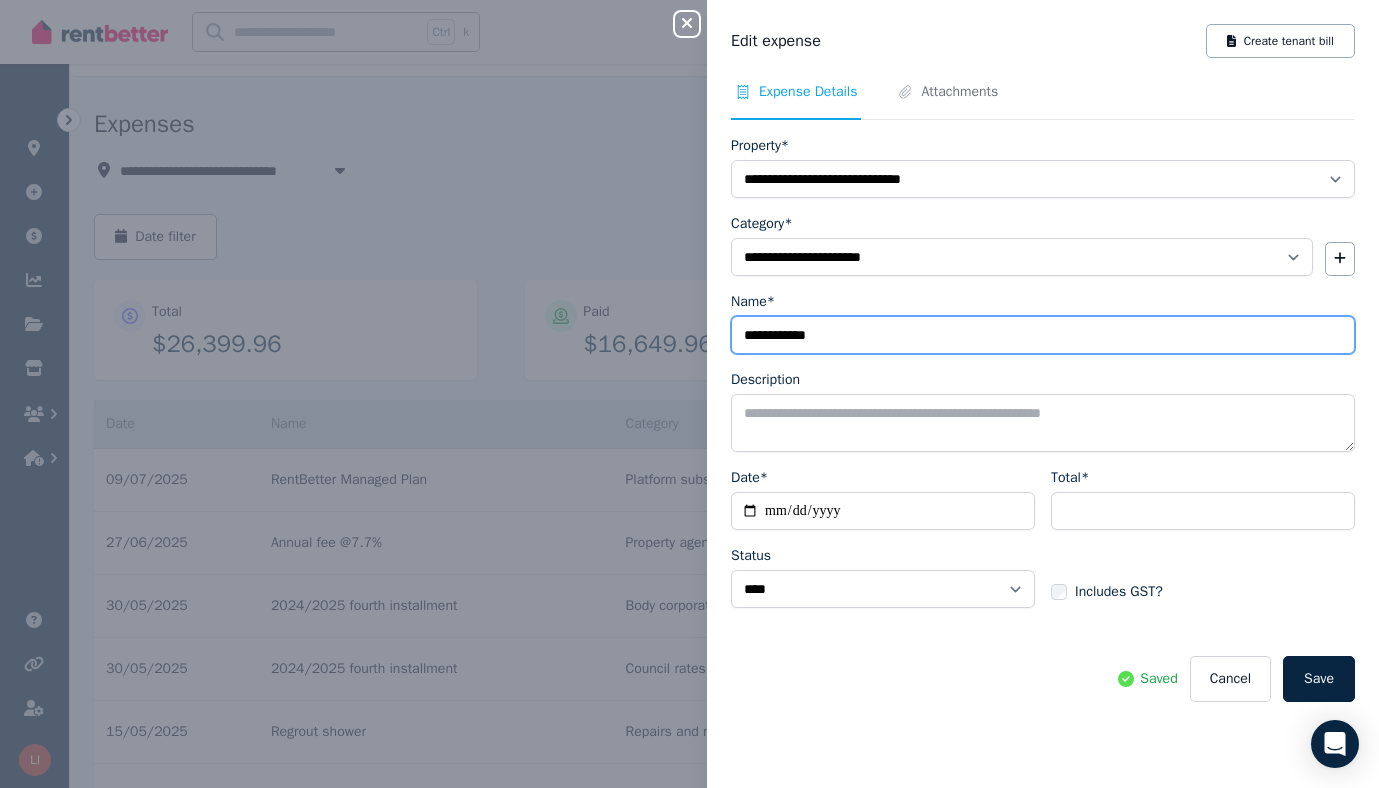 type on "**********" 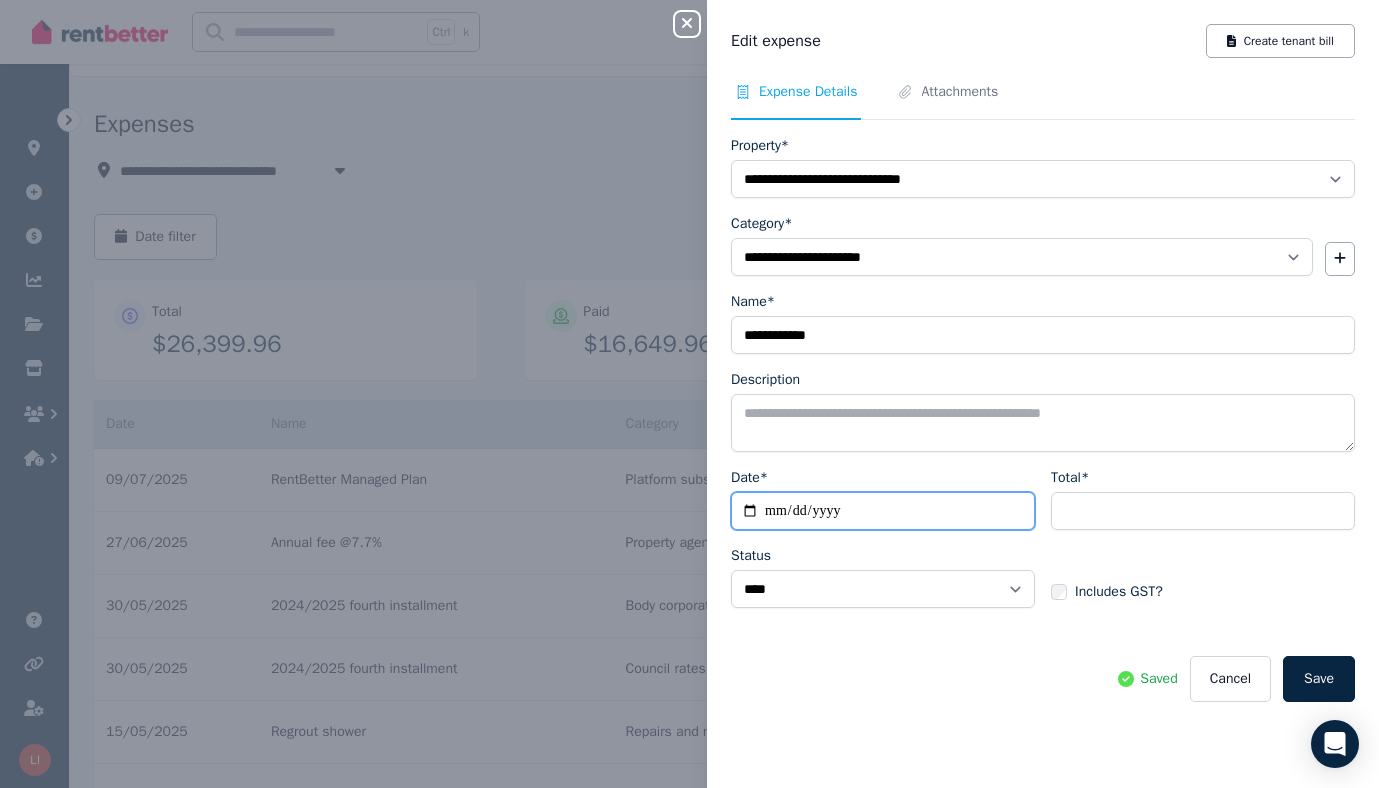 click on "**********" at bounding box center (883, 511) 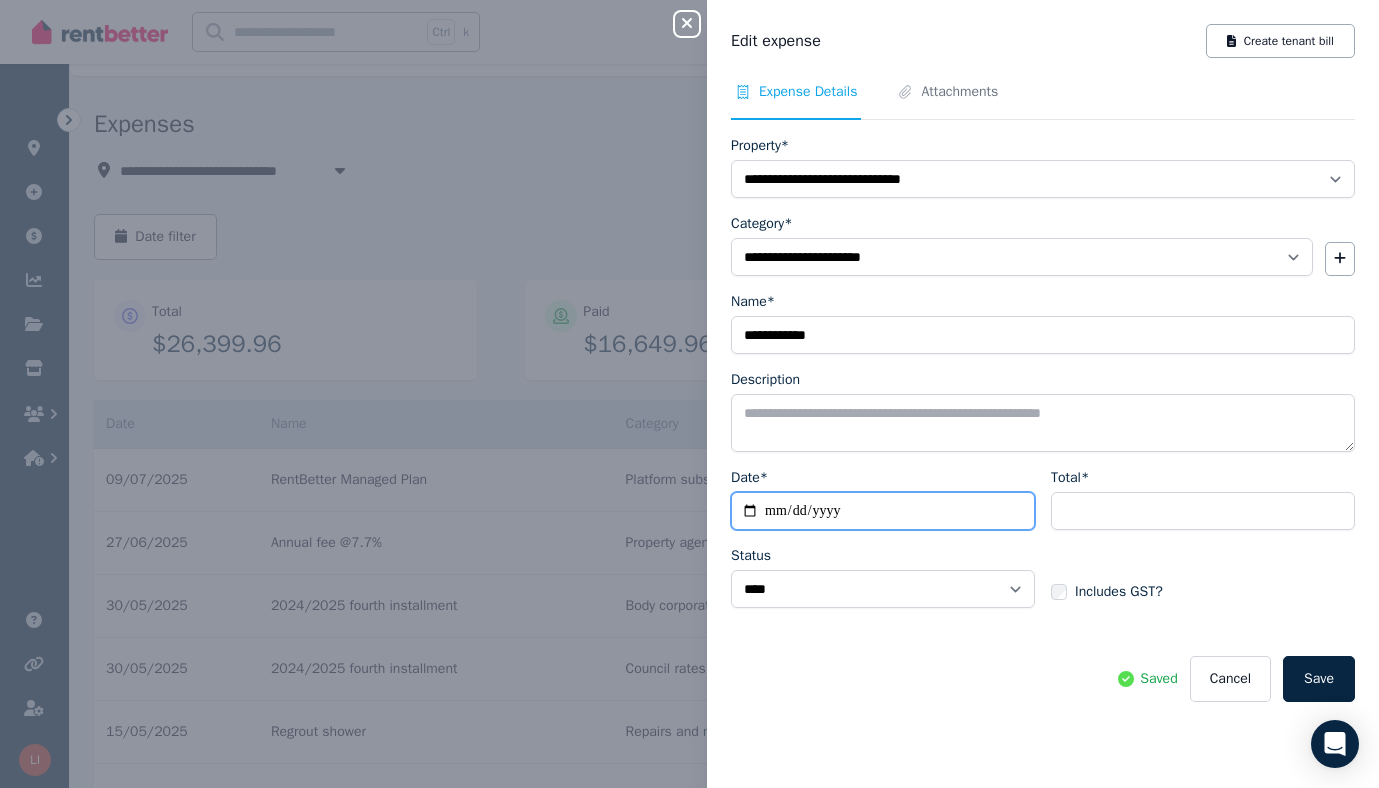 type on "**********" 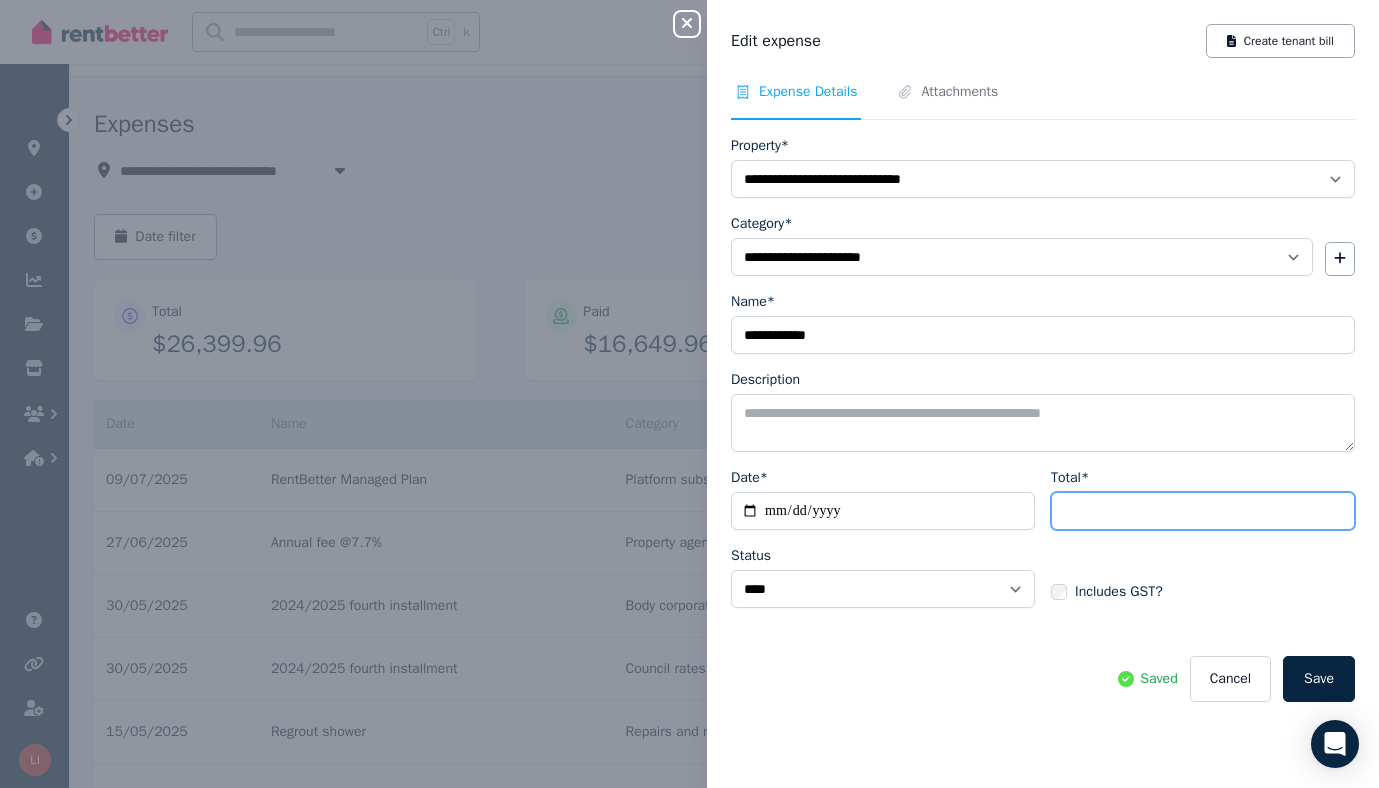click on "******" at bounding box center [1203, 511] 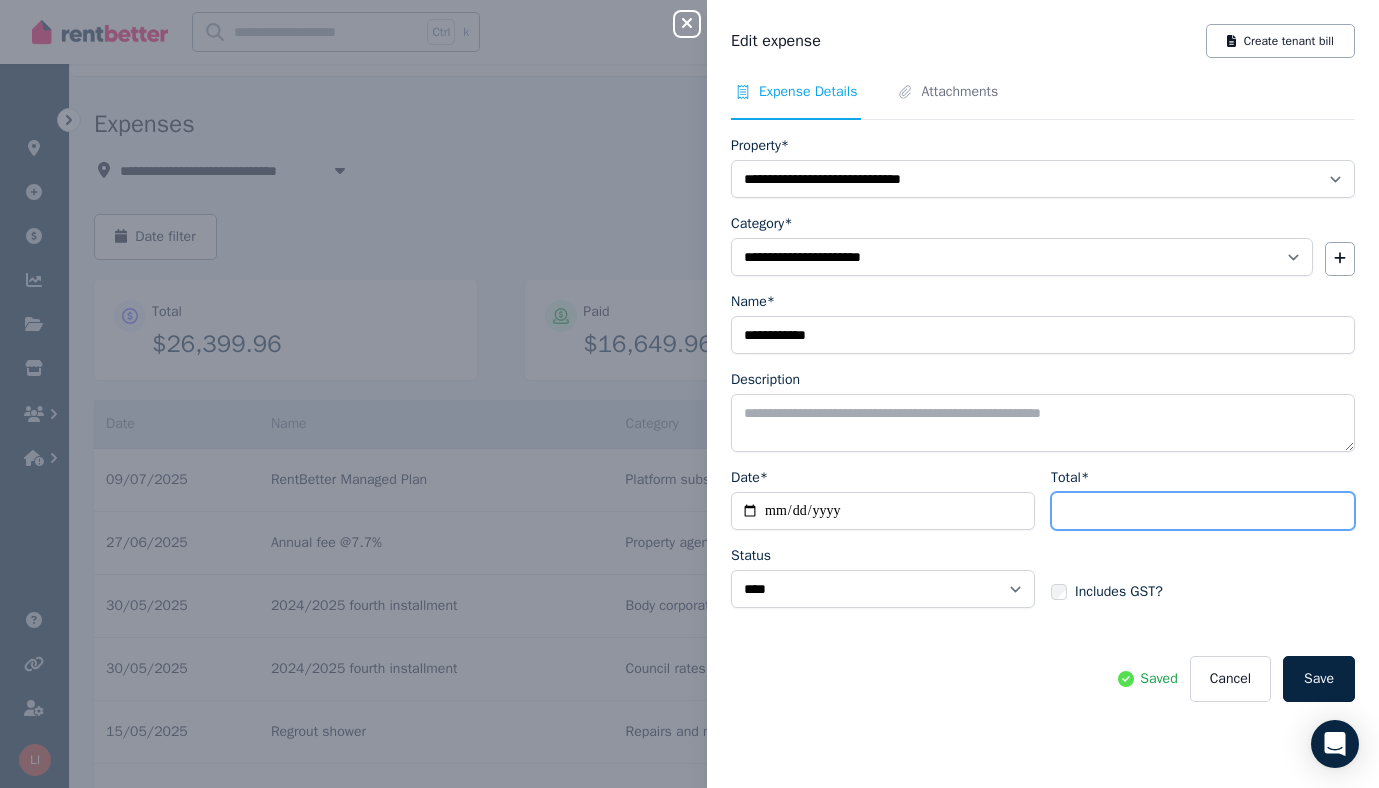 type on "*" 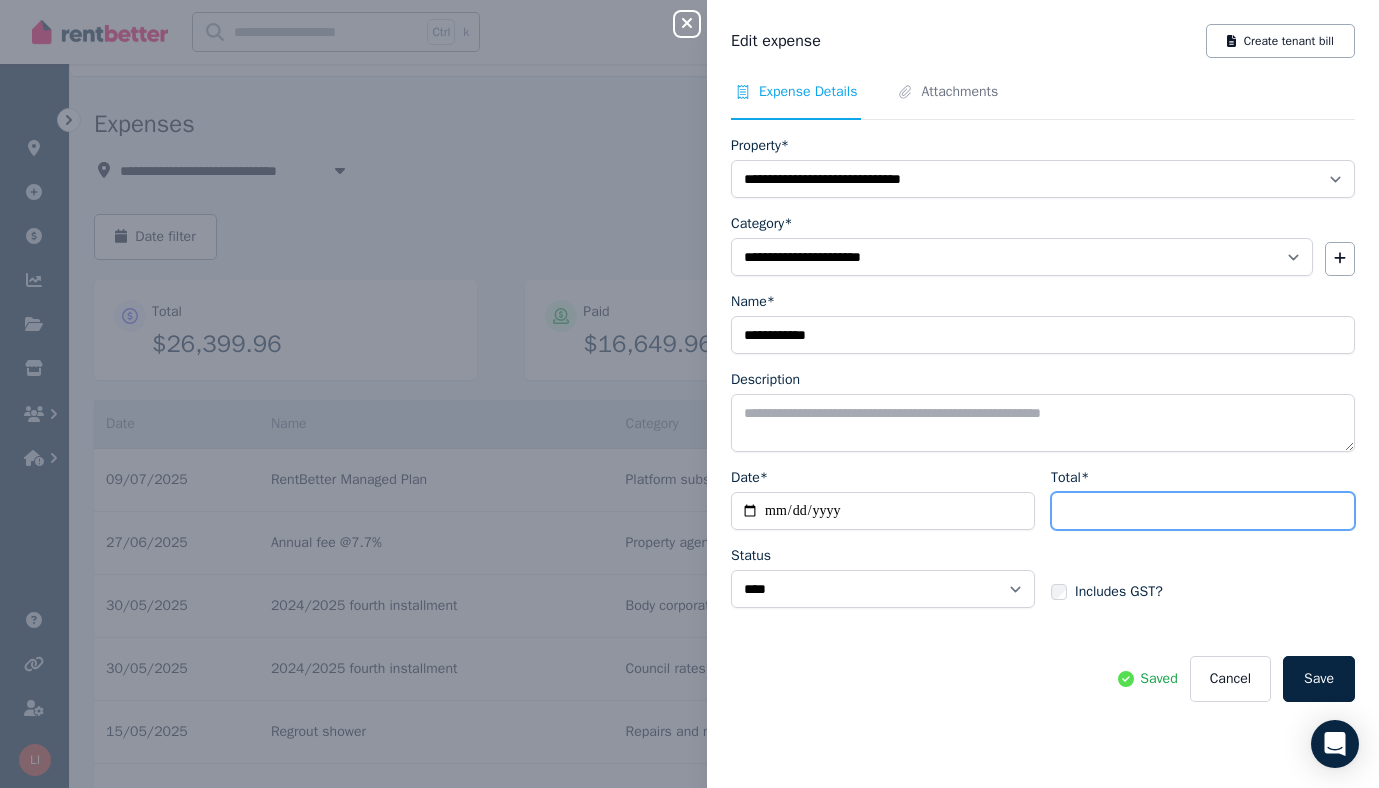 type on "***" 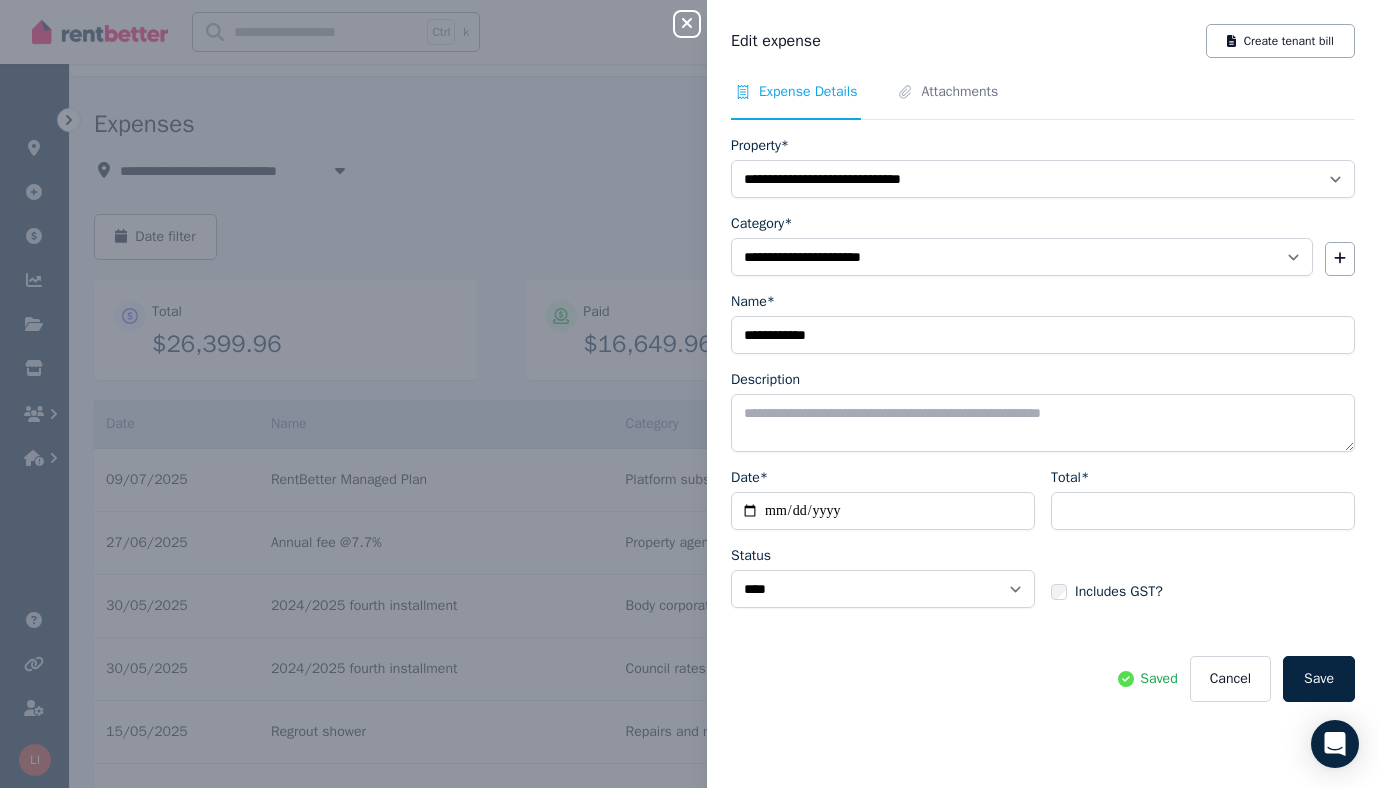 click on "Save" at bounding box center (1319, 679) 